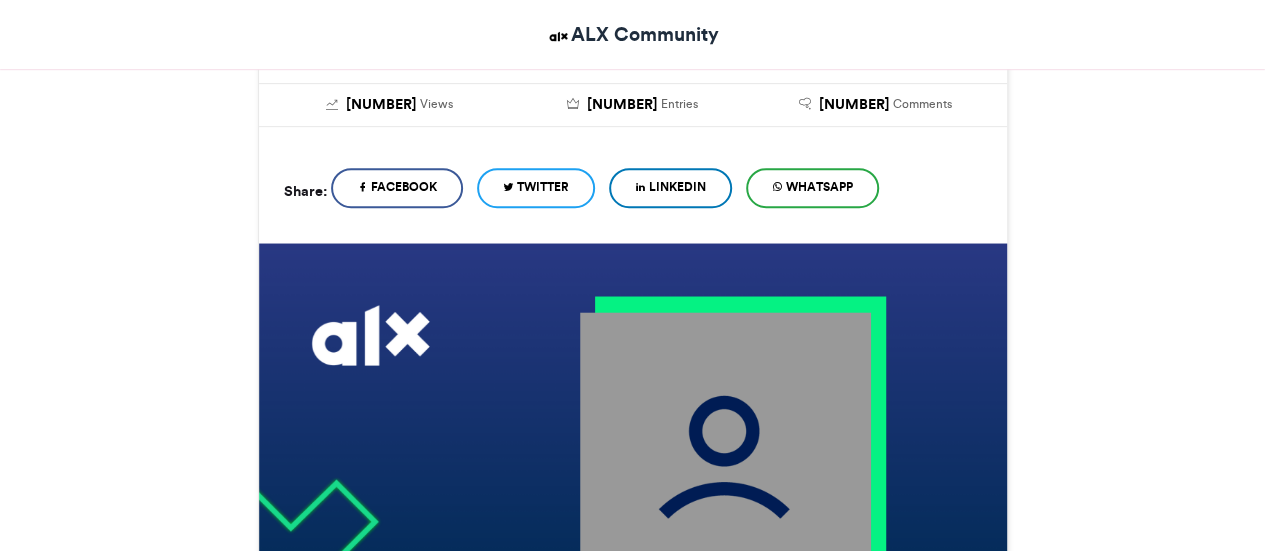 scroll, scrollTop: 400, scrollLeft: 0, axis: vertical 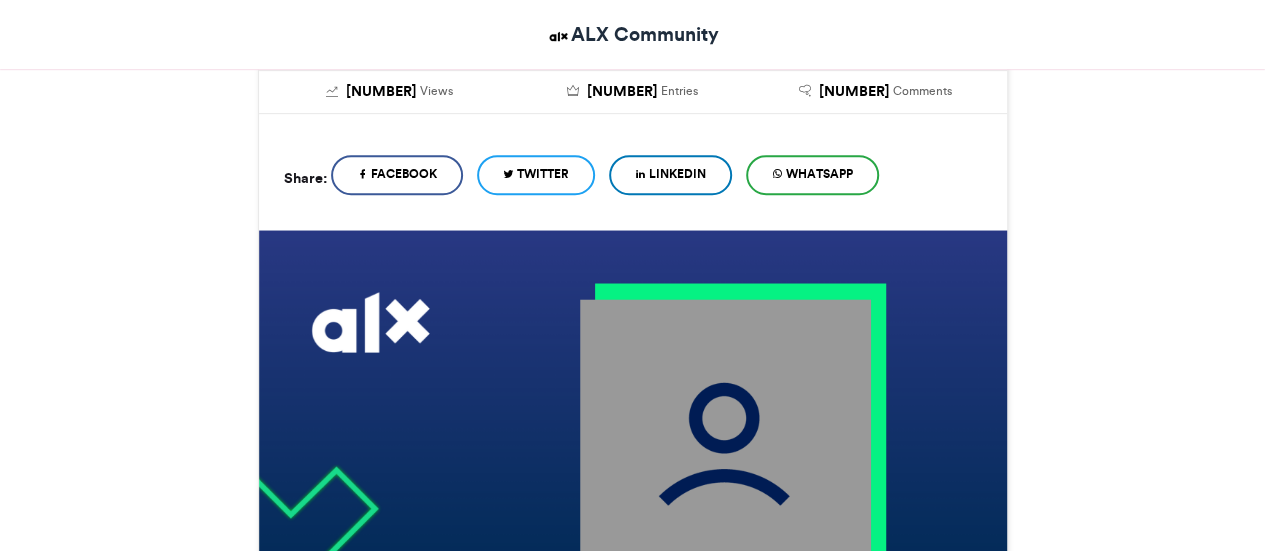 click on "LinkedIn" at bounding box center (677, 174) 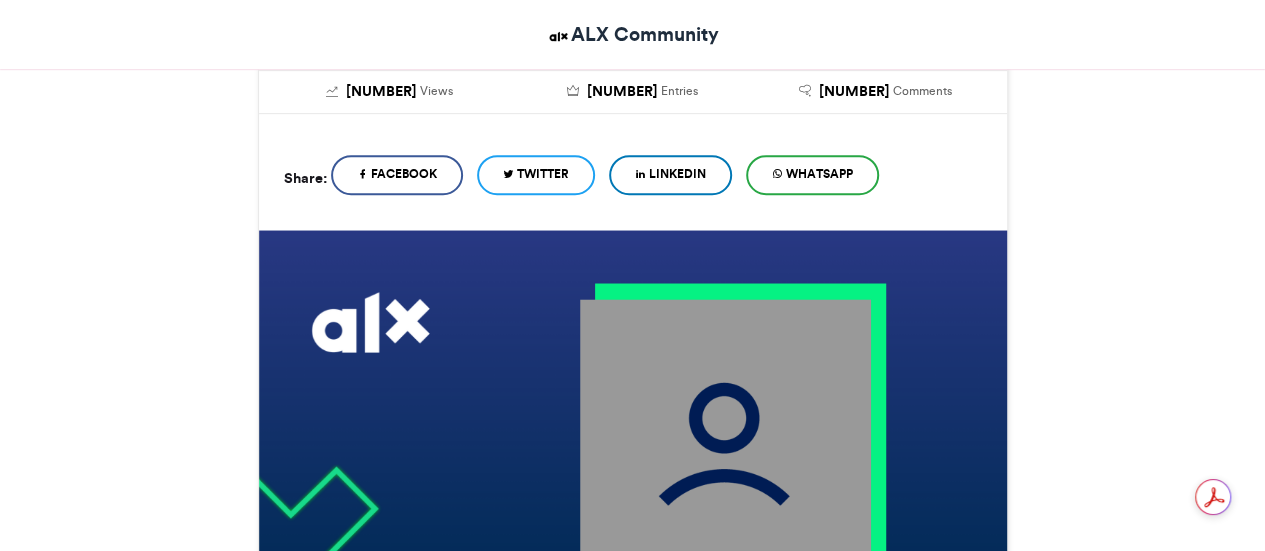 click at bounding box center (724, 444) 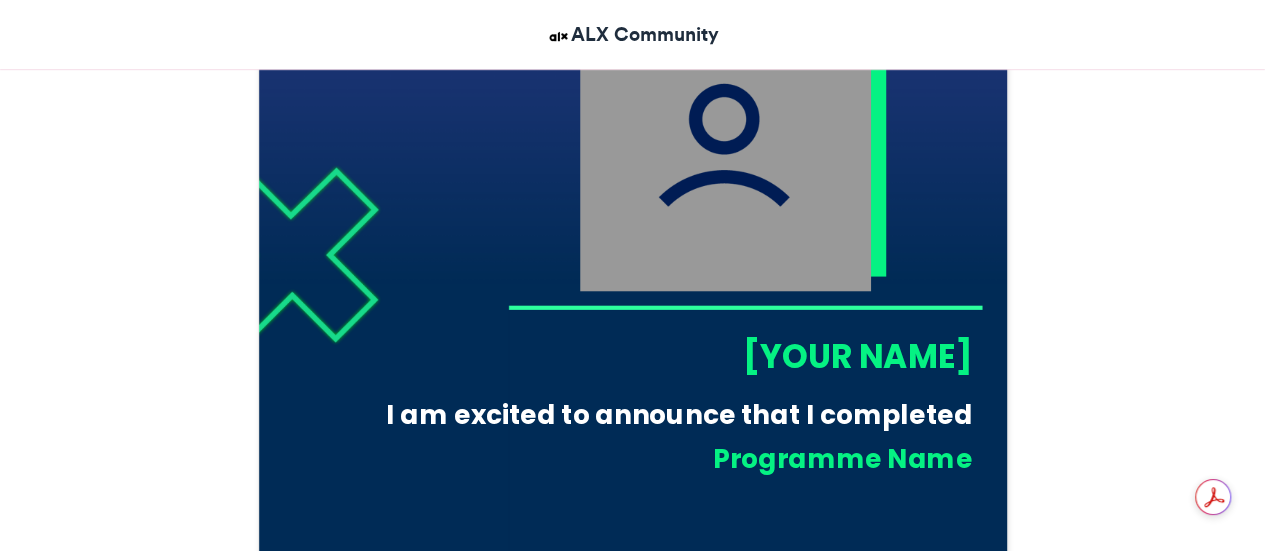 scroll, scrollTop: 700, scrollLeft: 0, axis: vertical 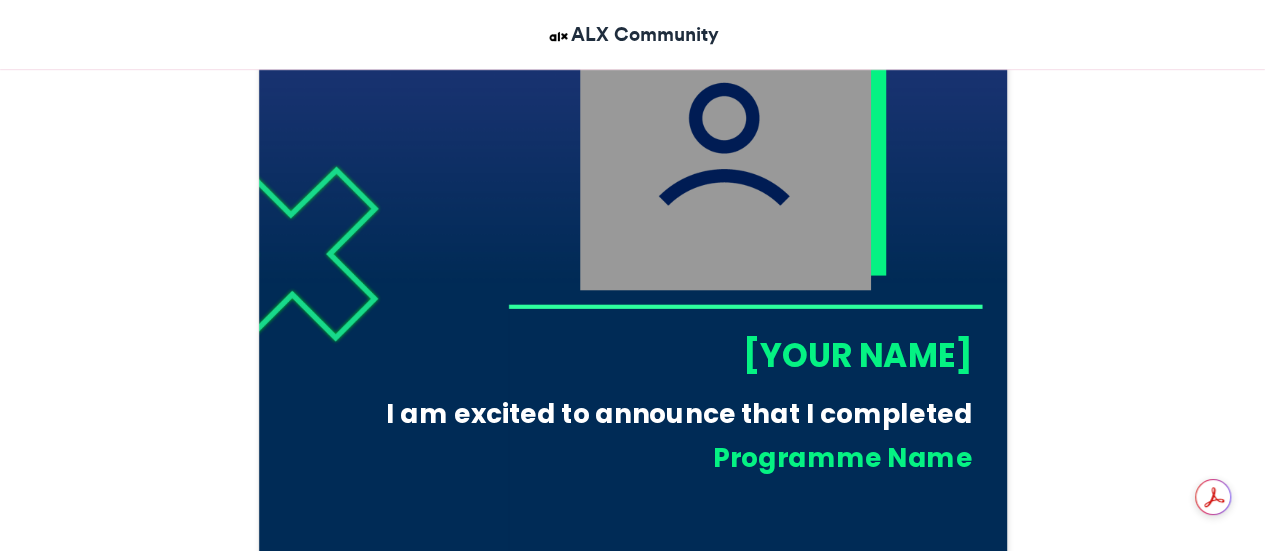 click on "[YOUR NAME]" at bounding box center [739, 355] 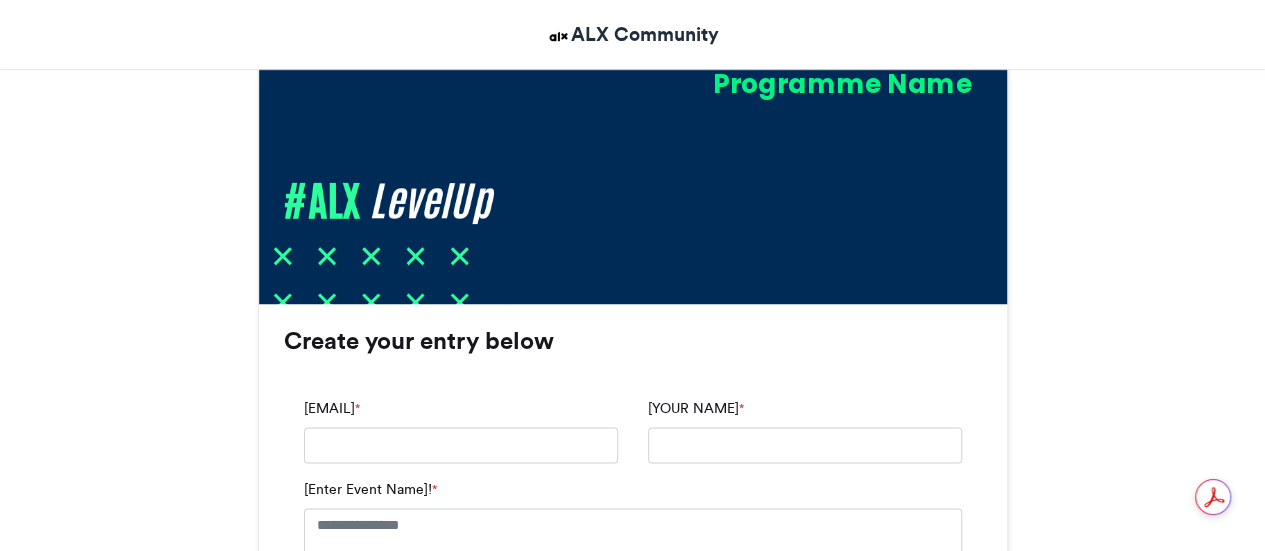 scroll, scrollTop: 1100, scrollLeft: 0, axis: vertical 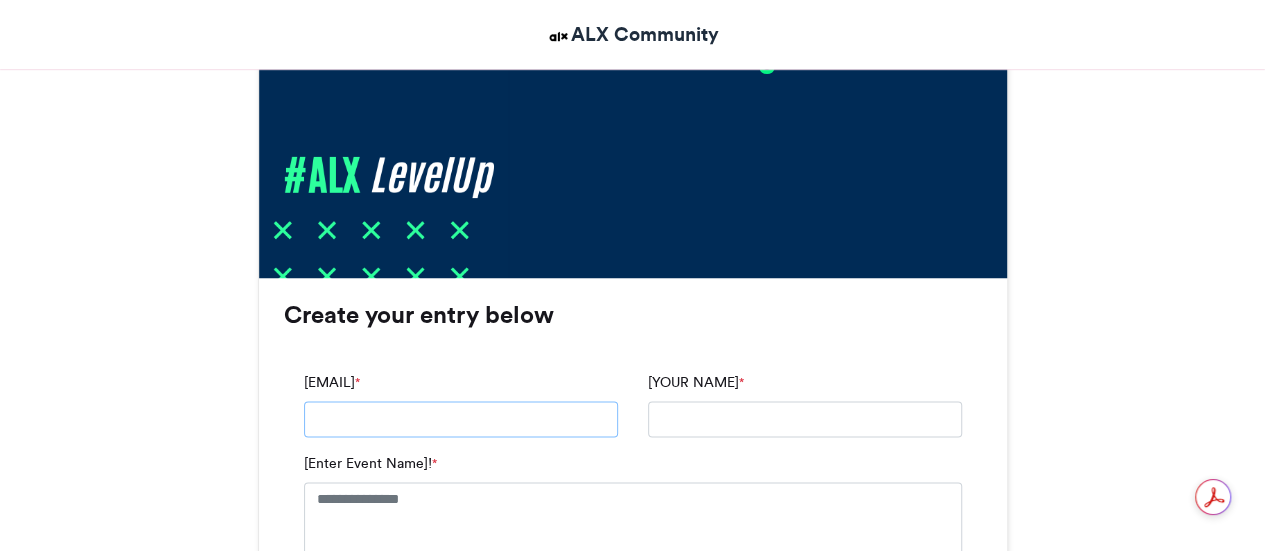 click on "Your Email  *" at bounding box center (461, 419) 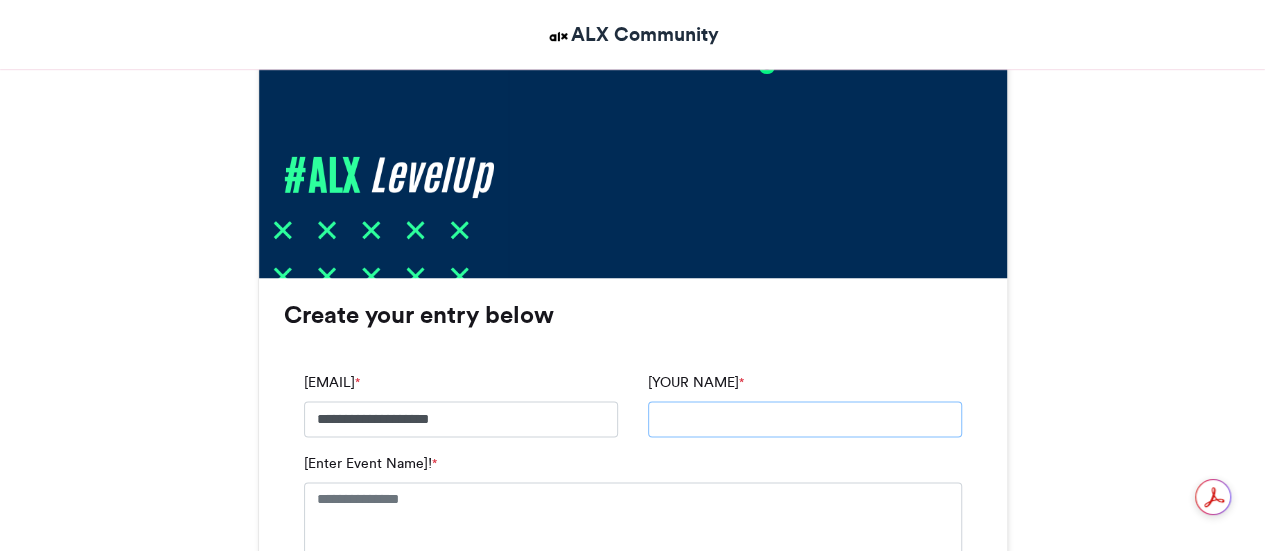type on "**********" 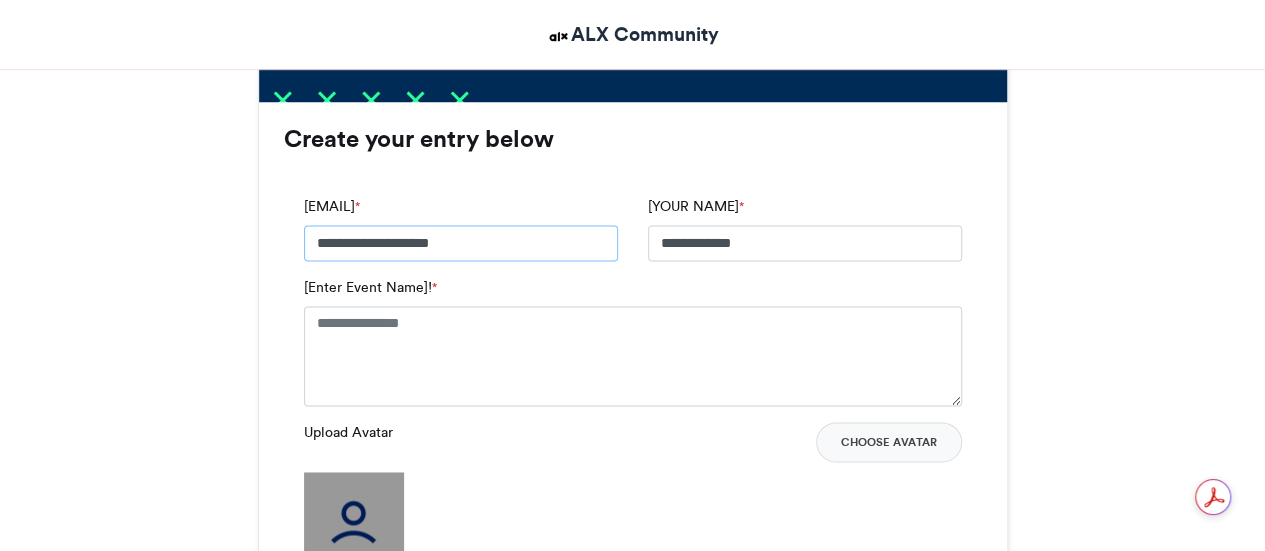 scroll, scrollTop: 1300, scrollLeft: 0, axis: vertical 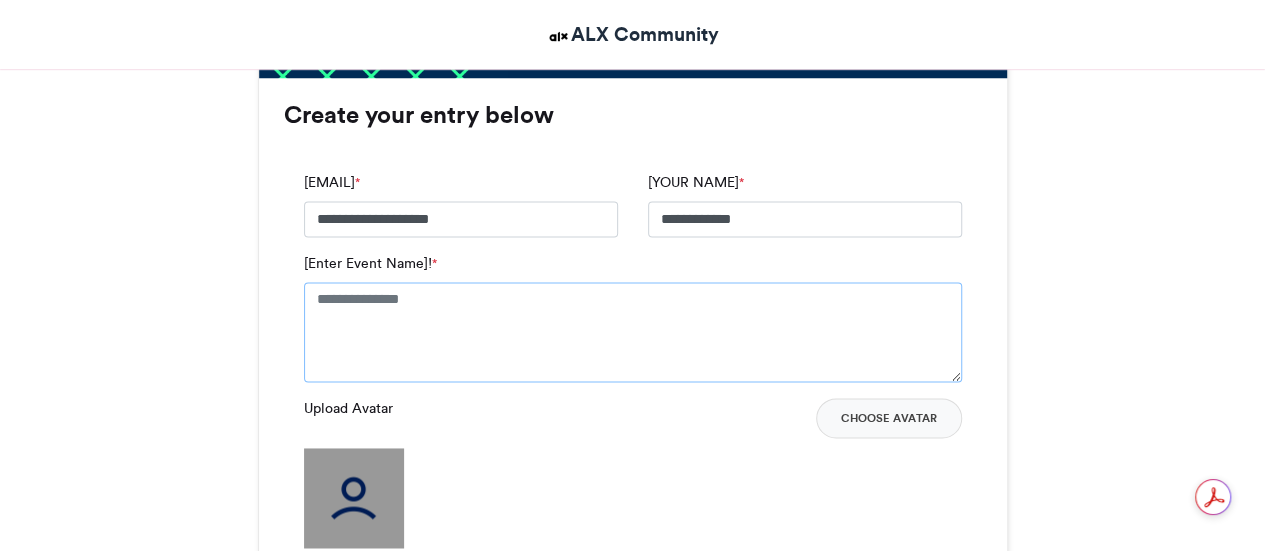click on "[Enter Event Name]!  *" at bounding box center [633, 332] 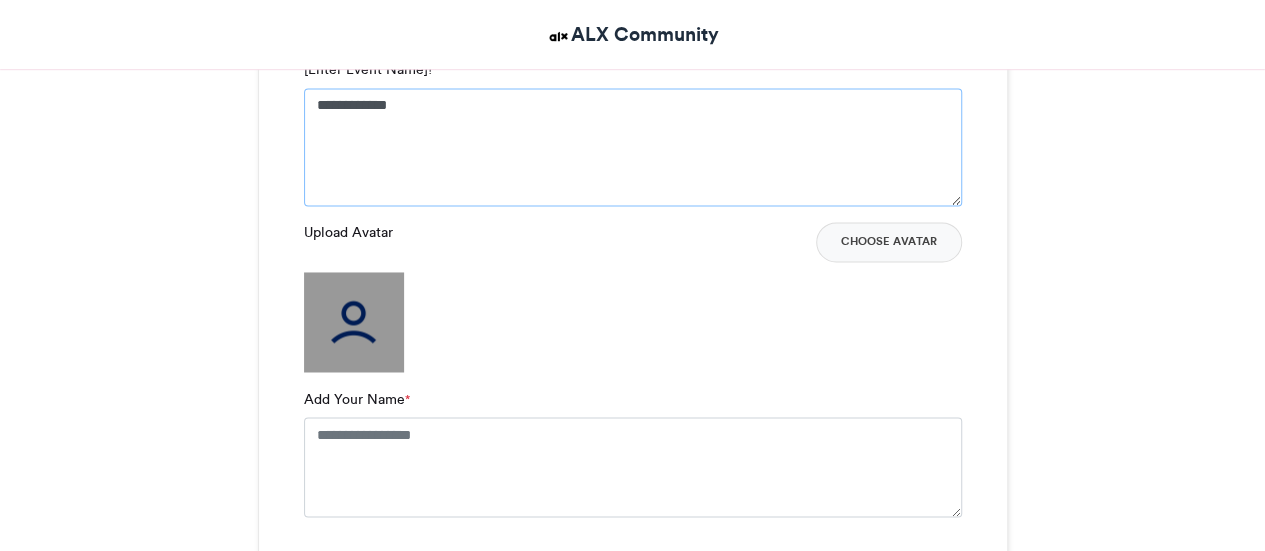 scroll, scrollTop: 1500, scrollLeft: 0, axis: vertical 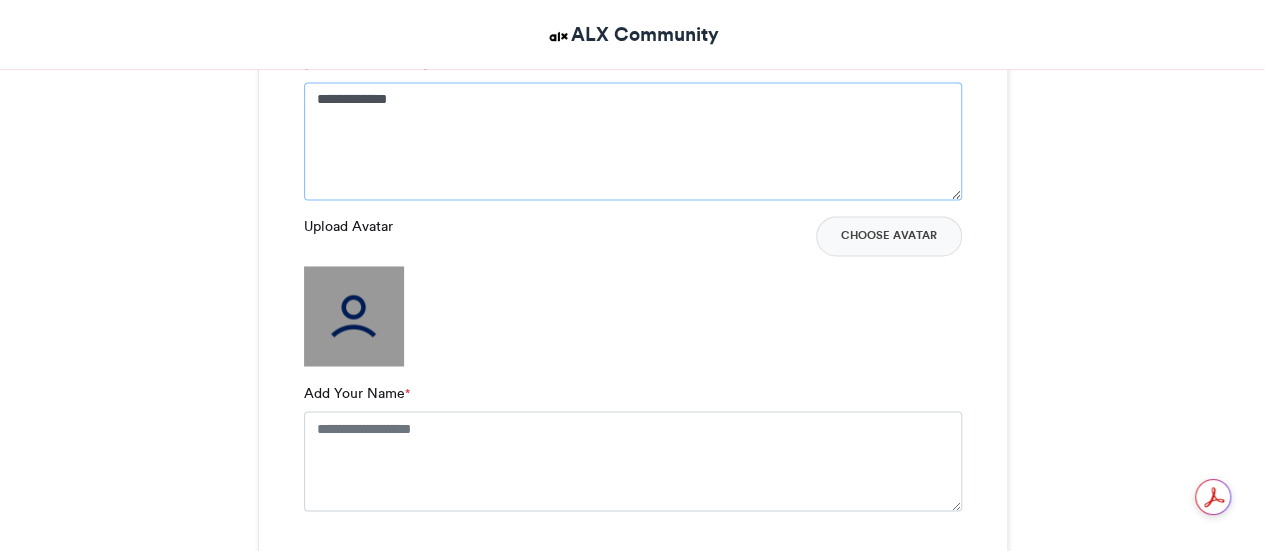type on "**********" 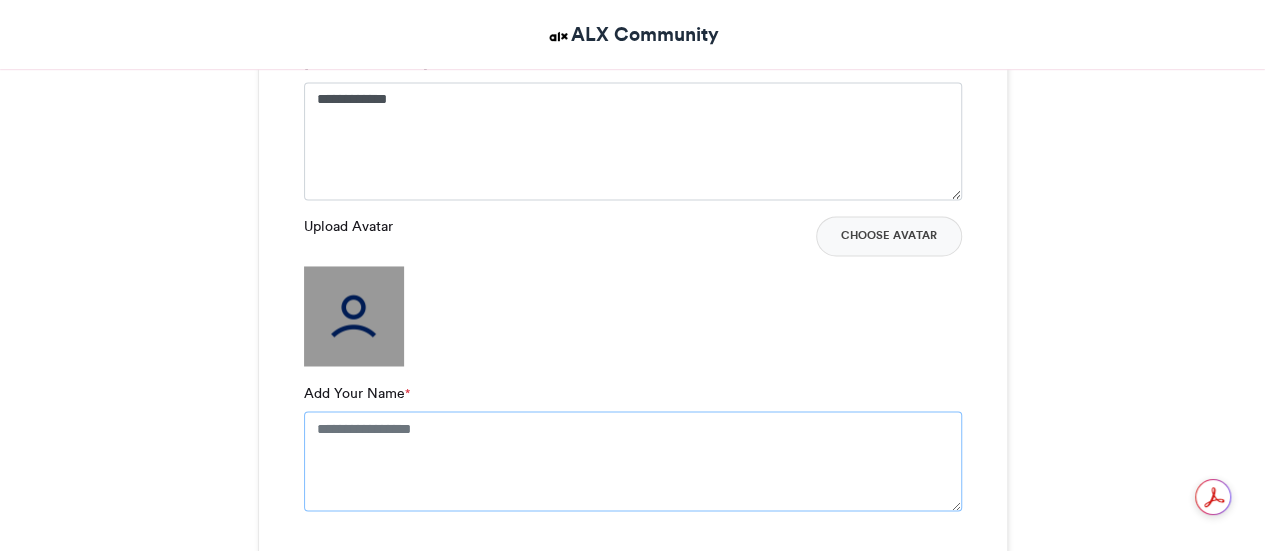 click on "[FIRST] [LAST]" at bounding box center [633, 461] 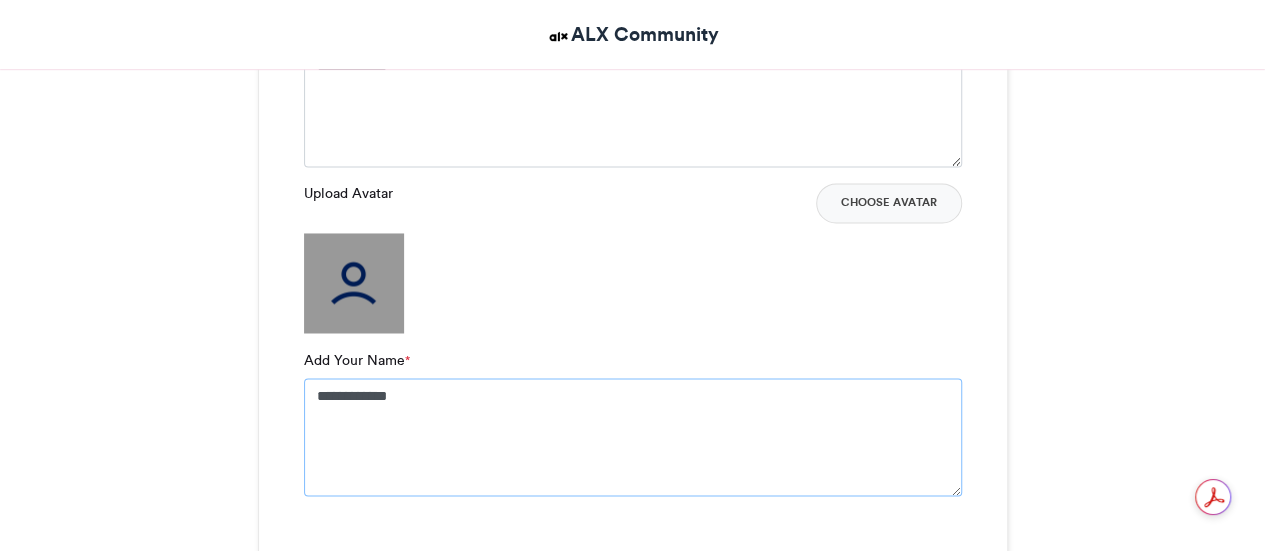 scroll, scrollTop: 1700, scrollLeft: 0, axis: vertical 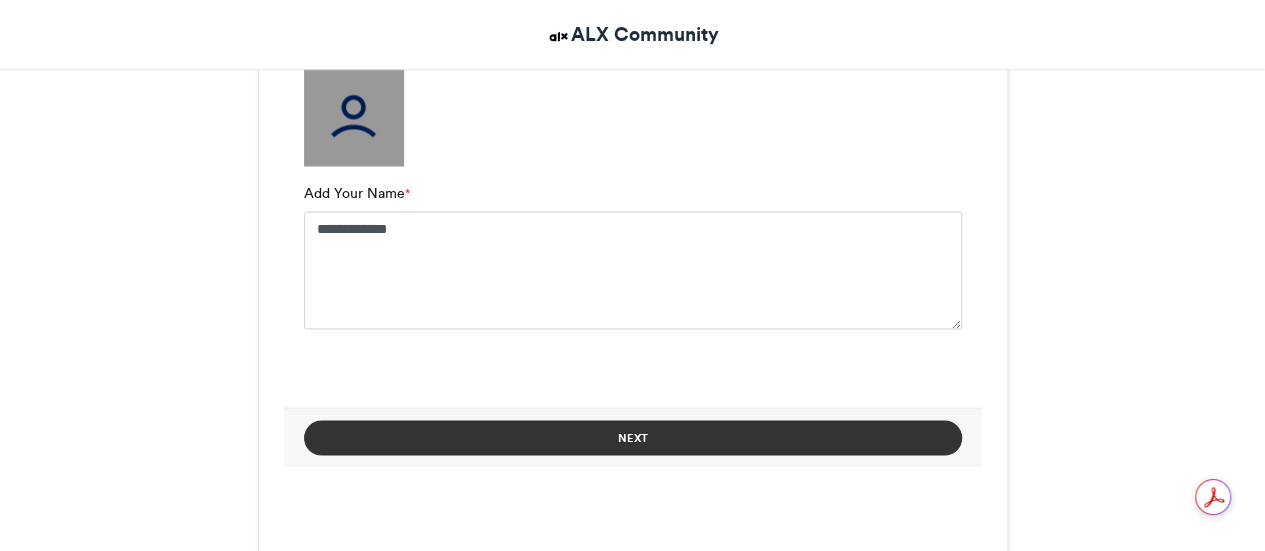 click on "Next" at bounding box center (633, 437) 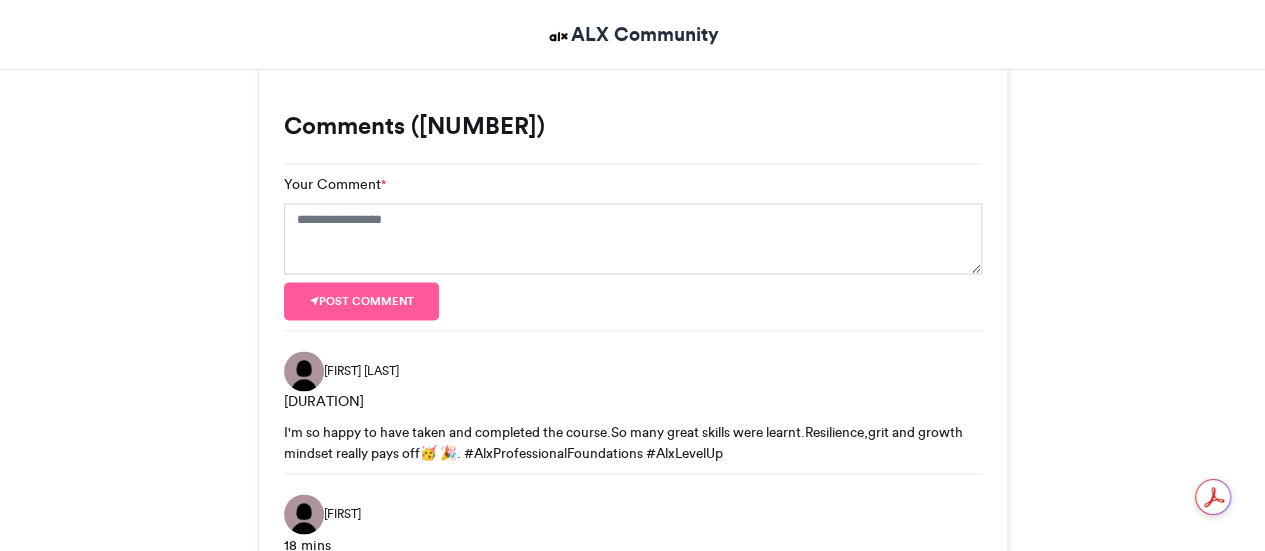 scroll, scrollTop: 1414, scrollLeft: 0, axis: vertical 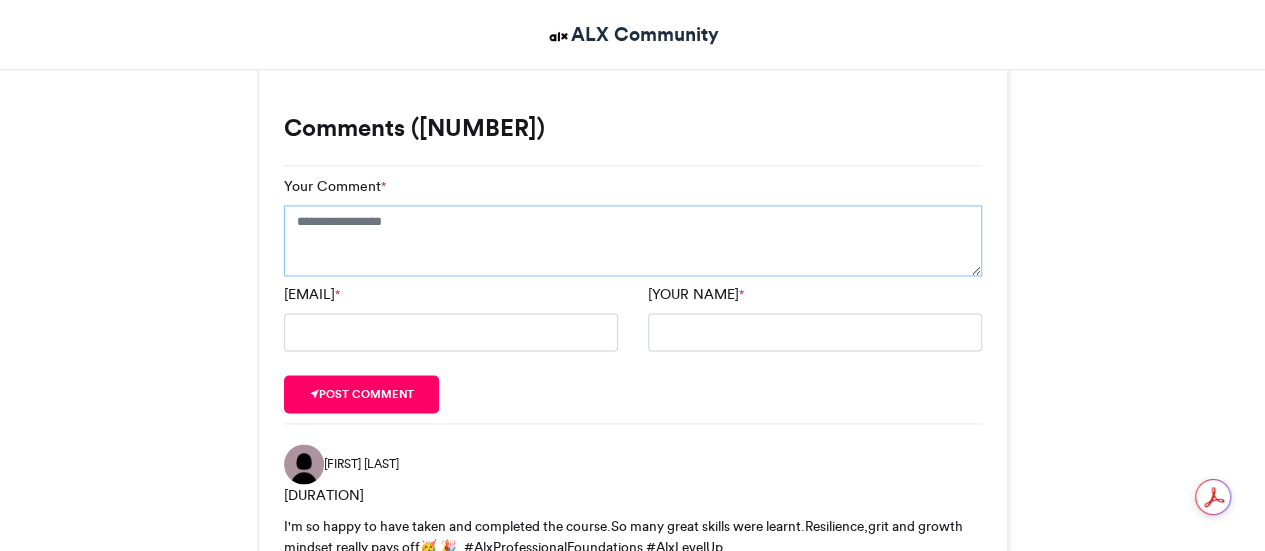 click on "Your Comment  *" at bounding box center [633, 241] 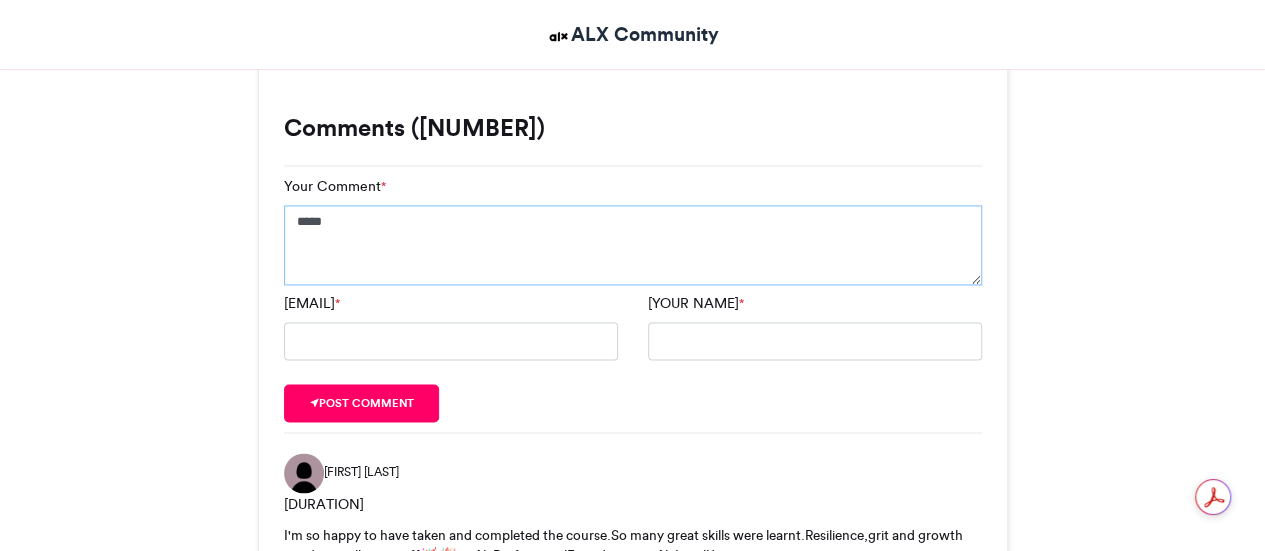 paste on "**********" 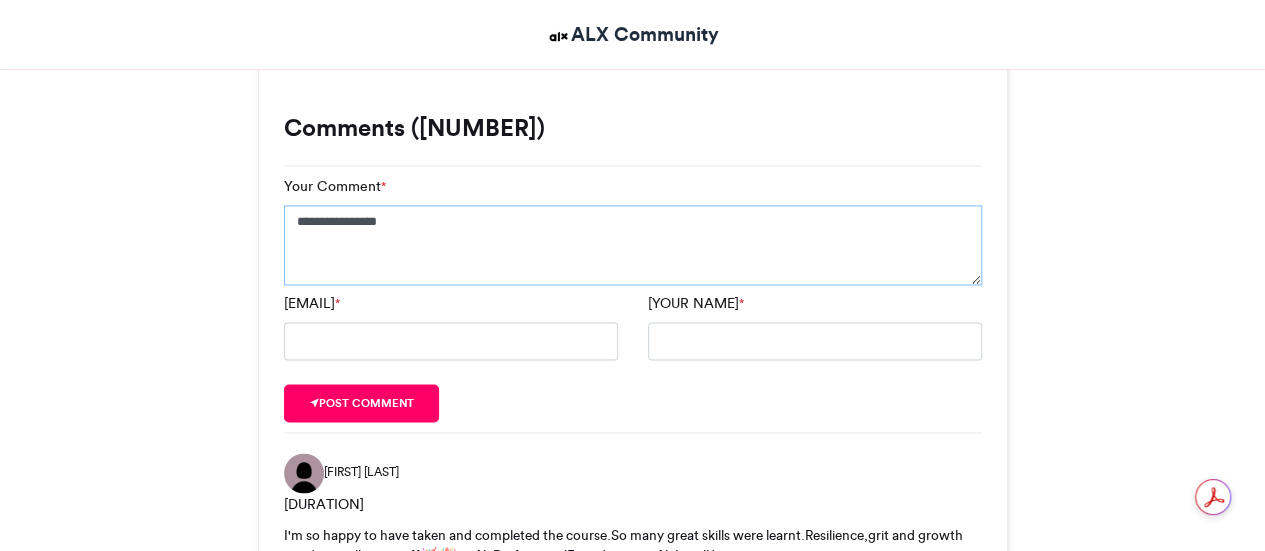 type on "**********" 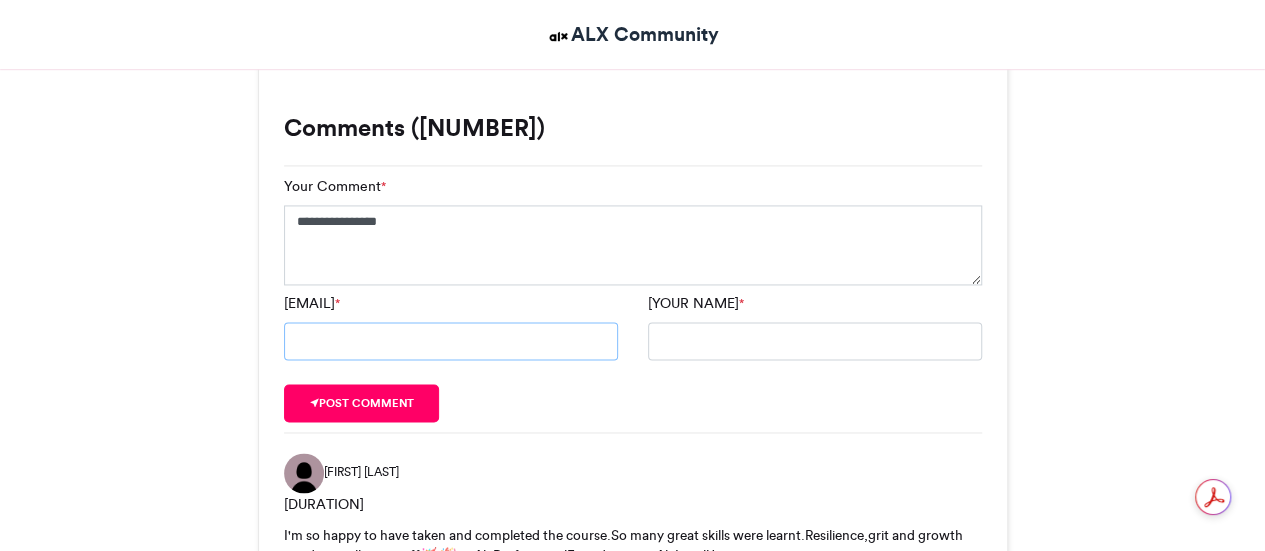 click on "[EMAIL]" at bounding box center [451, 341] 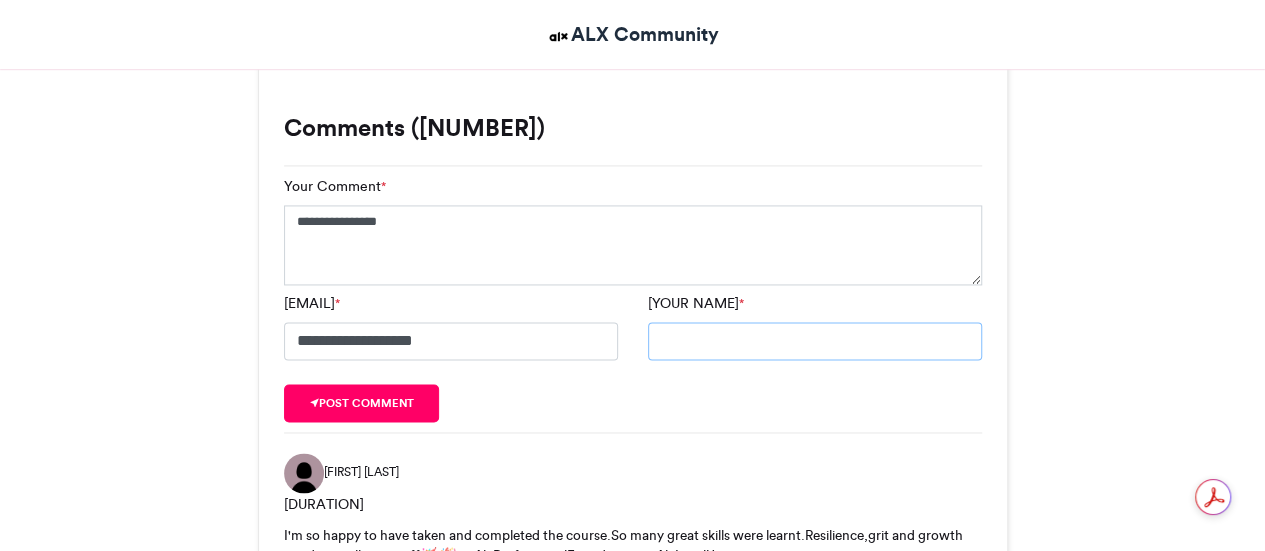type on "**********" 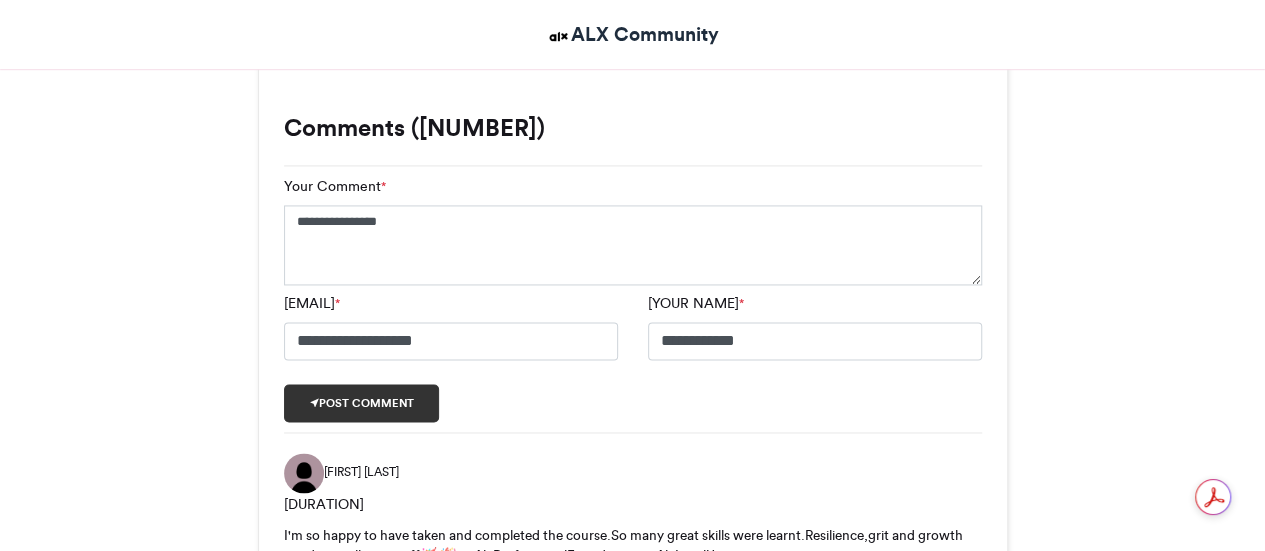 click on "Post comment" at bounding box center [362, 403] 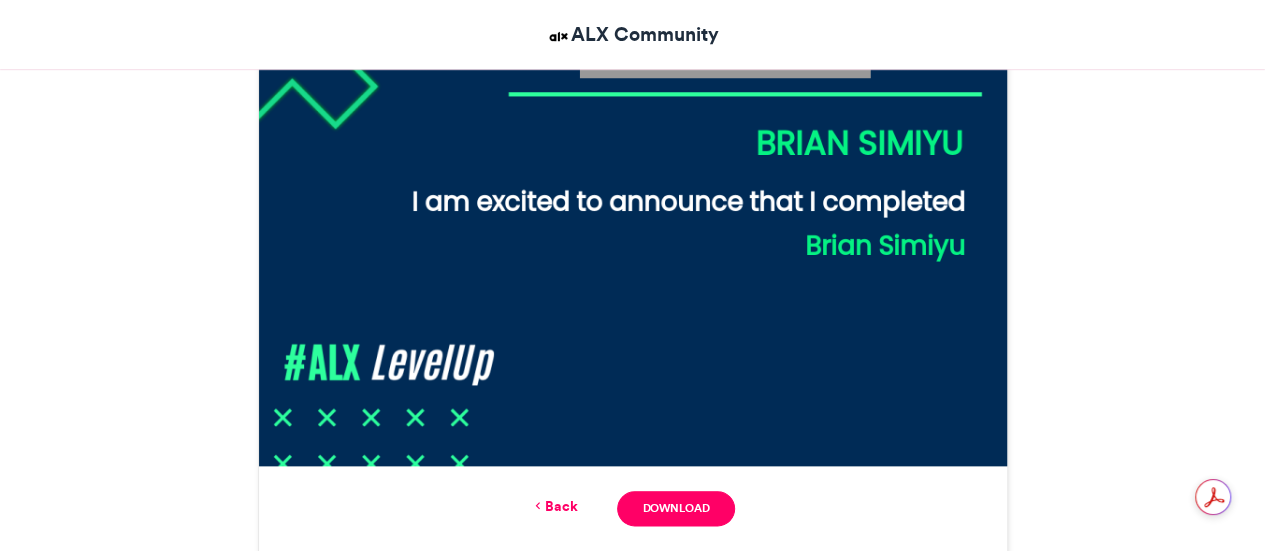 scroll, scrollTop: 914, scrollLeft: 0, axis: vertical 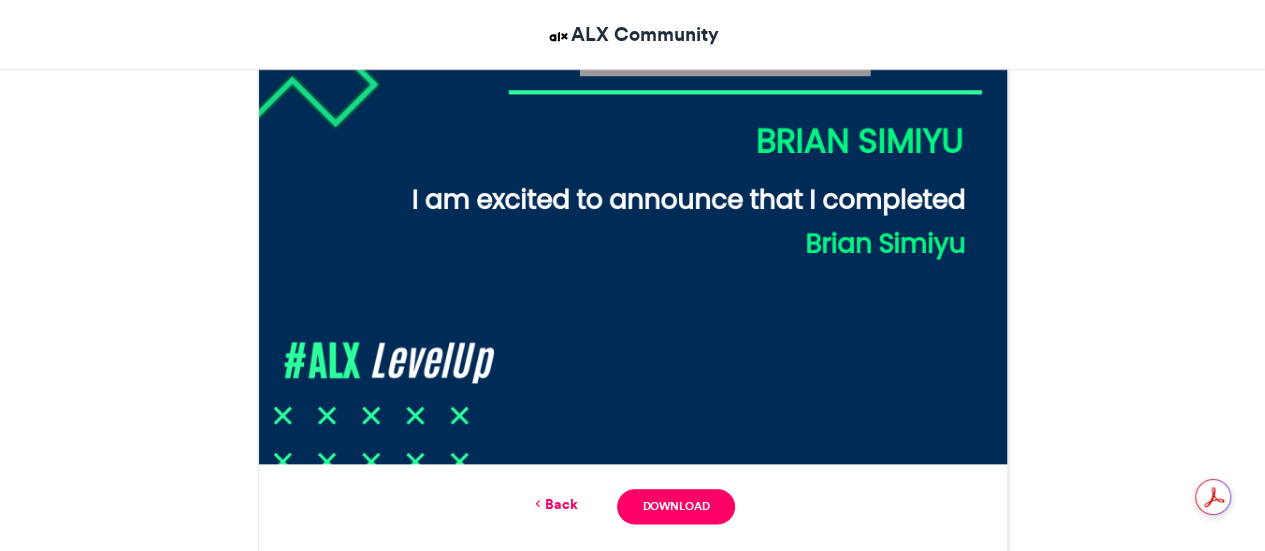 click on "Back" at bounding box center [553, 504] 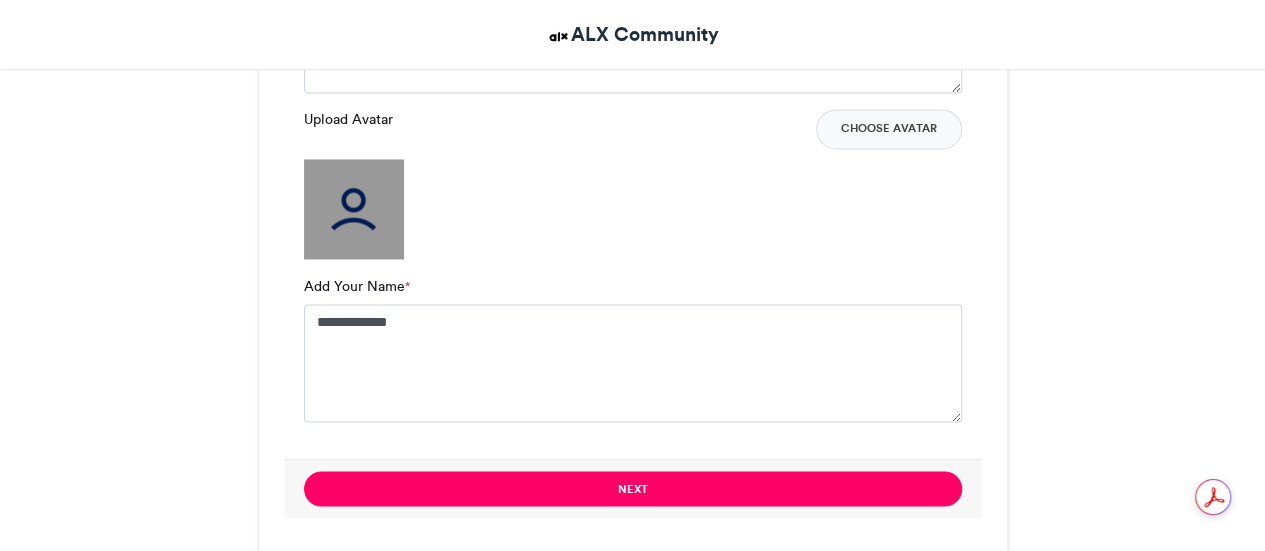 scroll, scrollTop: 1614, scrollLeft: 0, axis: vertical 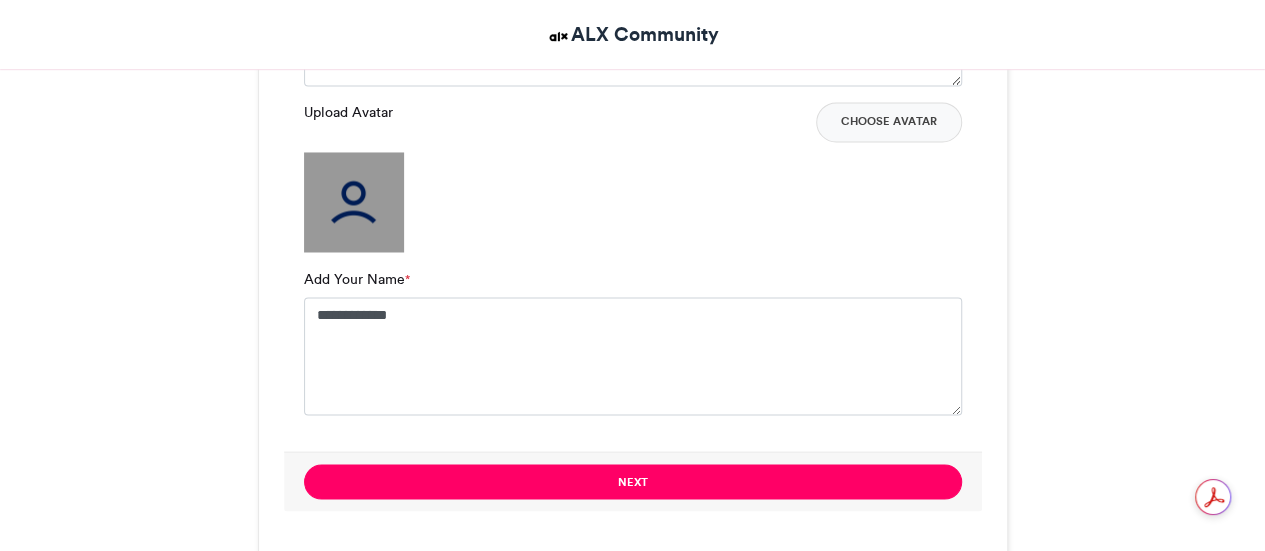 click at bounding box center (354, 202) 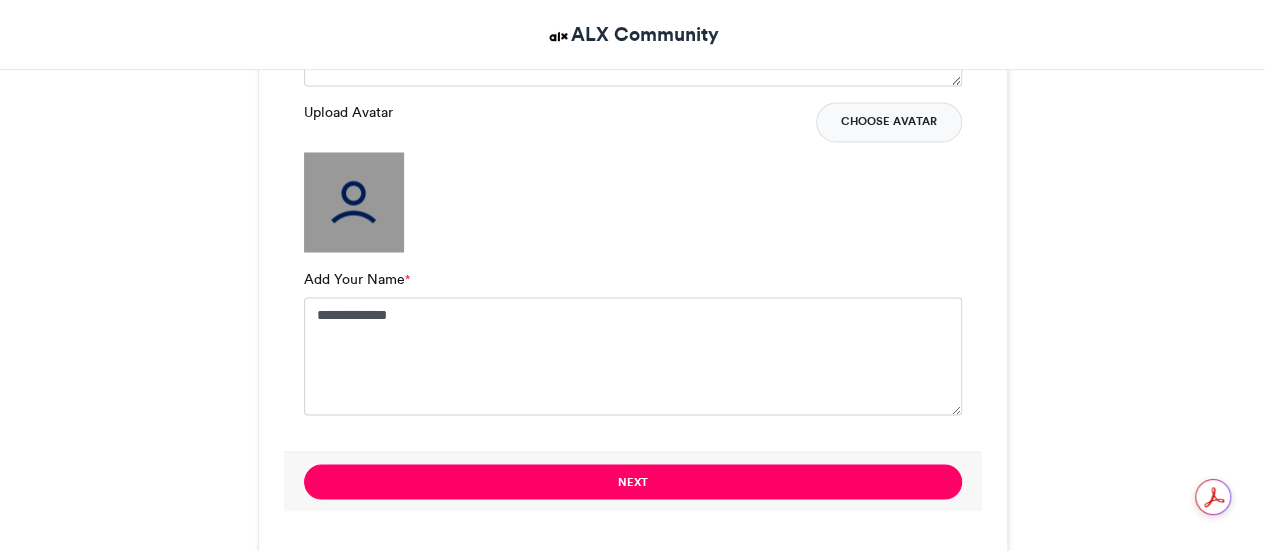 click on "Choose Avatar" at bounding box center (889, 122) 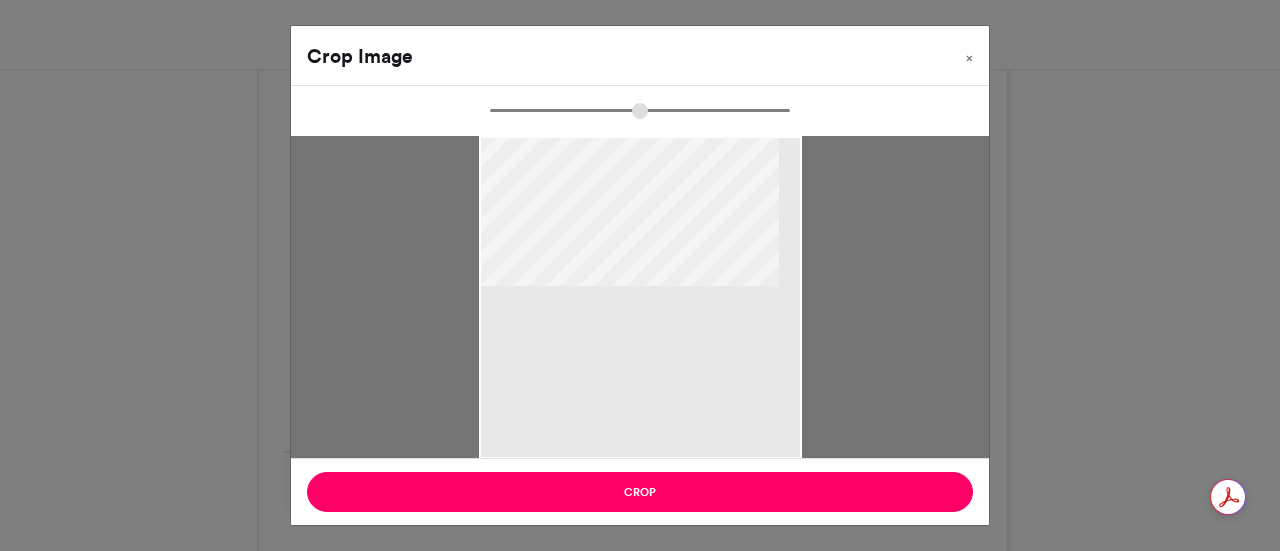 type on "******" 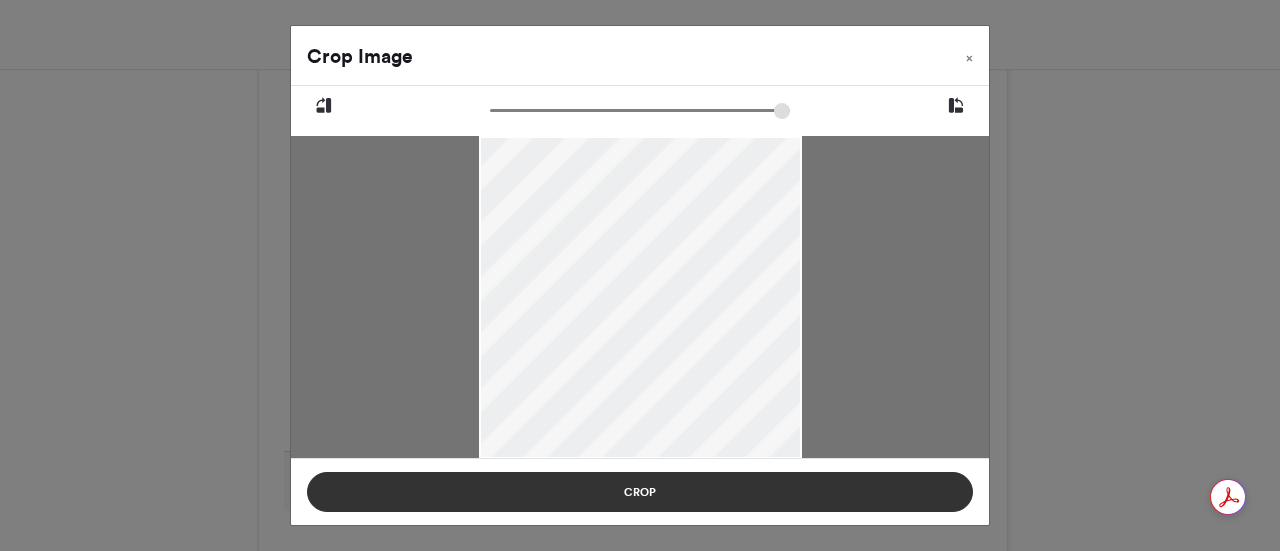 click on "Crop" at bounding box center [640, 492] 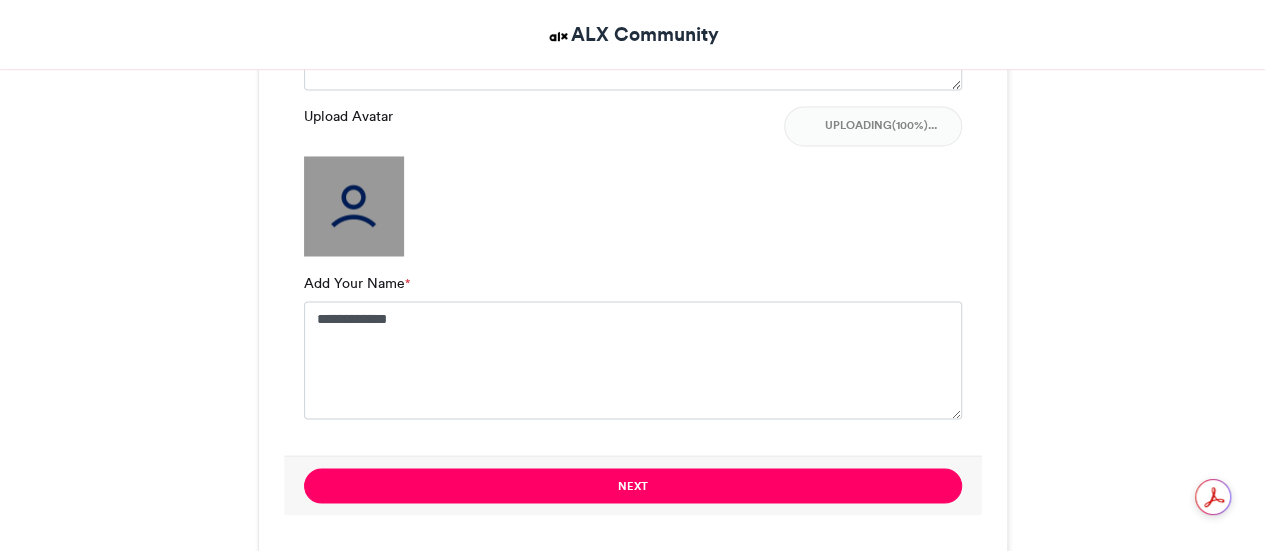 scroll, scrollTop: 1614, scrollLeft: 0, axis: vertical 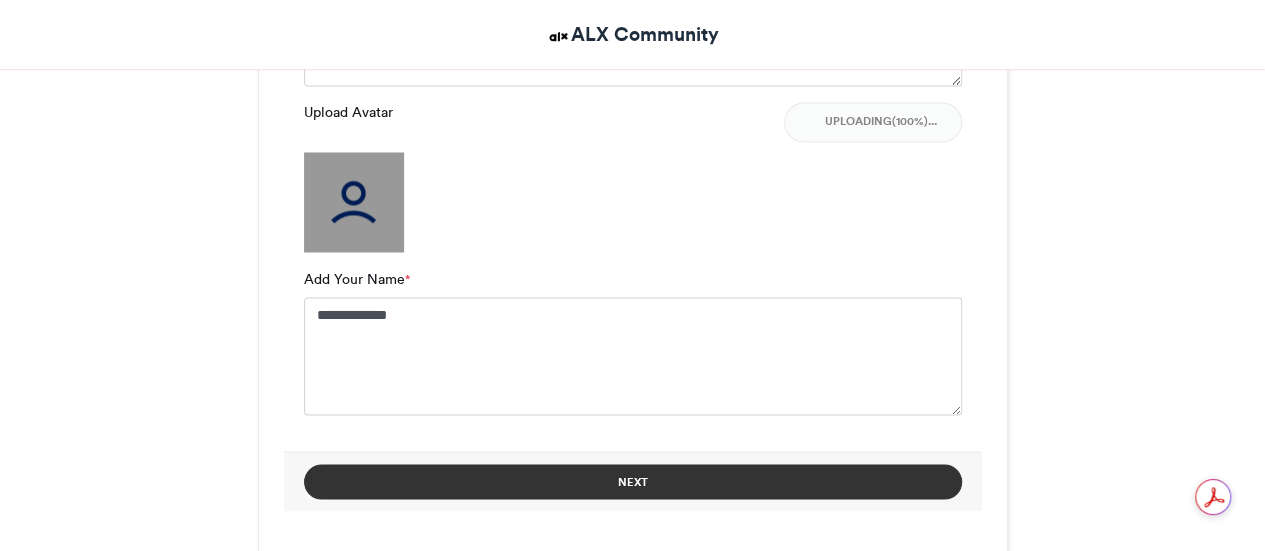 click on "Next" at bounding box center (633, 481) 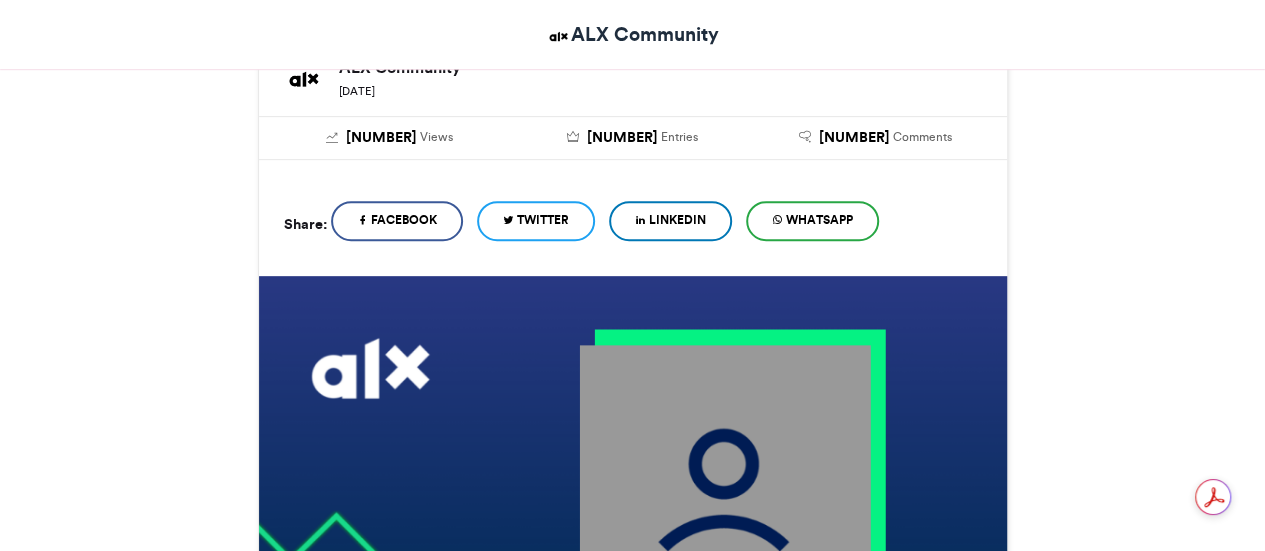 scroll, scrollTop: 214, scrollLeft: 0, axis: vertical 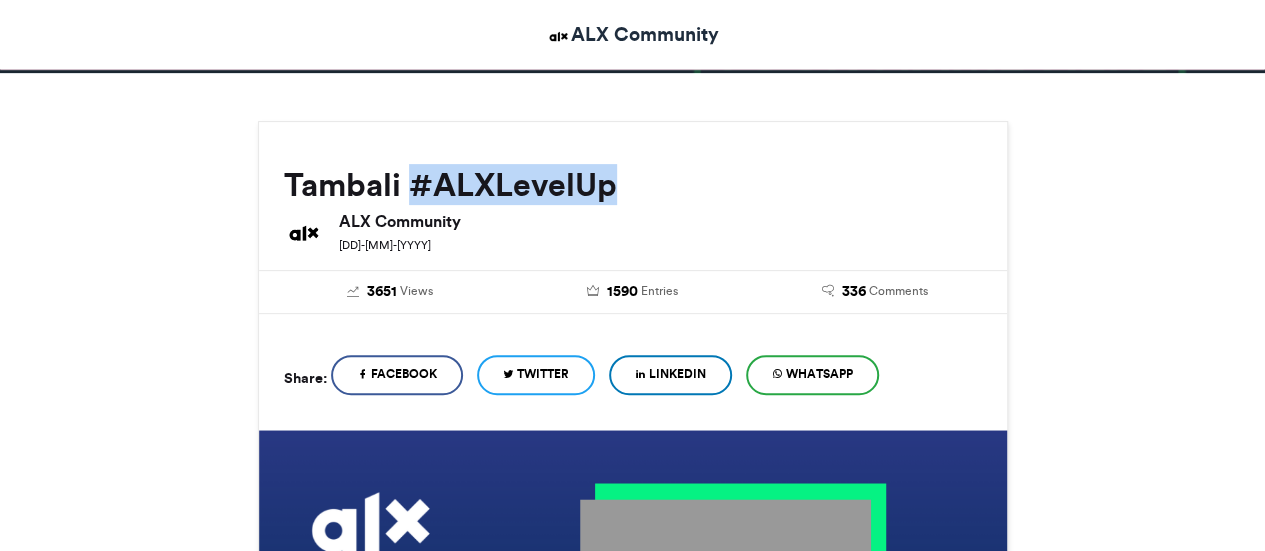 drag, startPoint x: 614, startPoint y: 189, endPoint x: 411, endPoint y: 183, distance: 203.08865 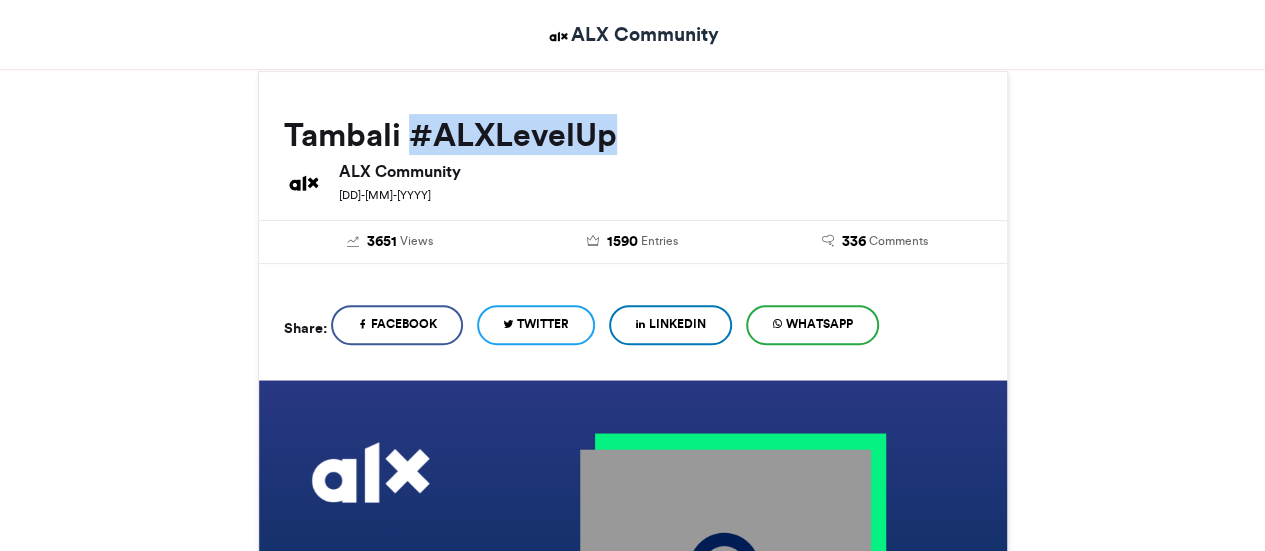 scroll, scrollTop: 200, scrollLeft: 0, axis: vertical 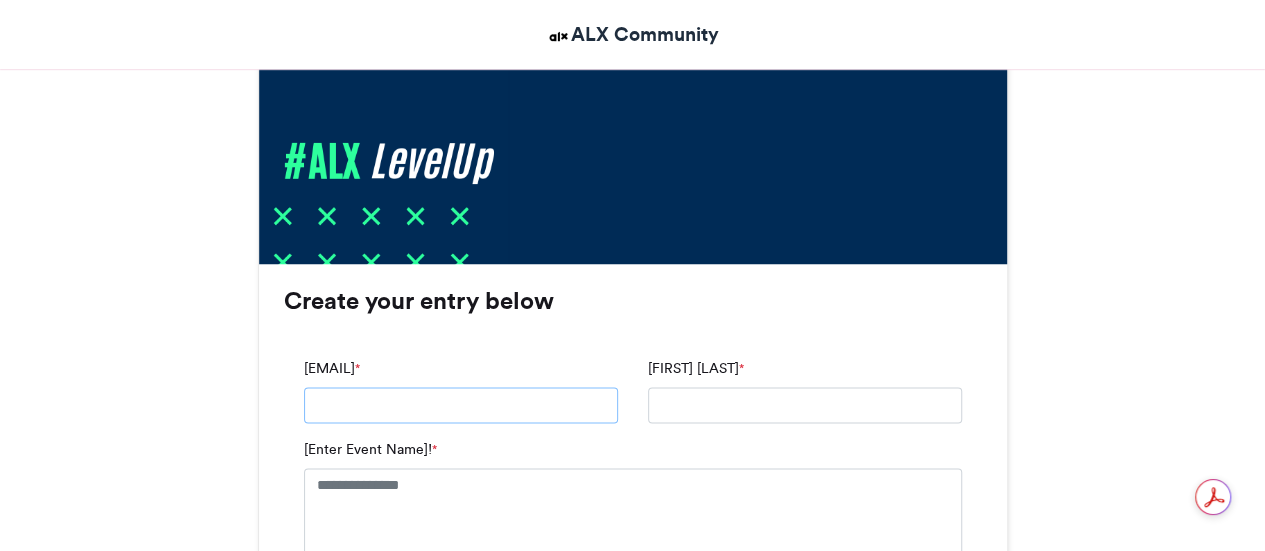 click on "[EMAIL]" at bounding box center (461, 405) 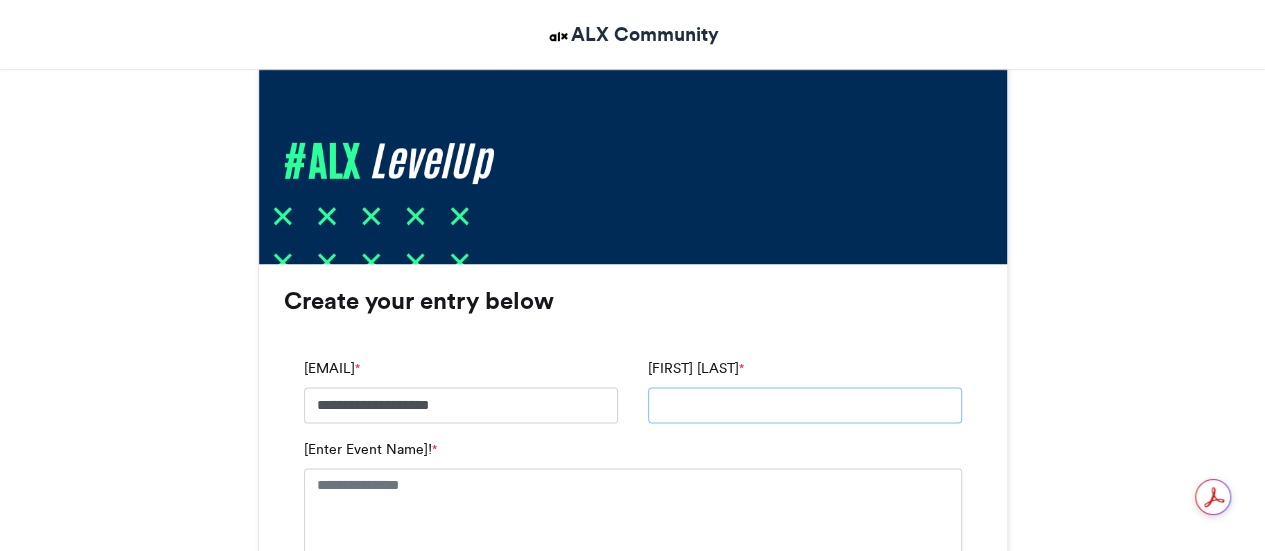 type on "**********" 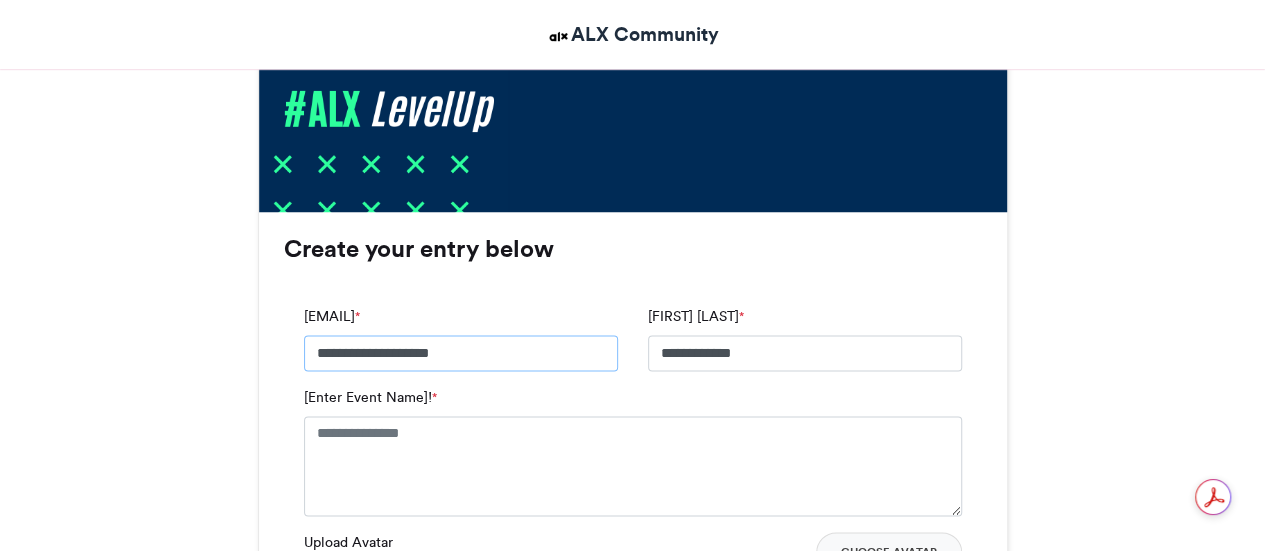 scroll, scrollTop: 1314, scrollLeft: 0, axis: vertical 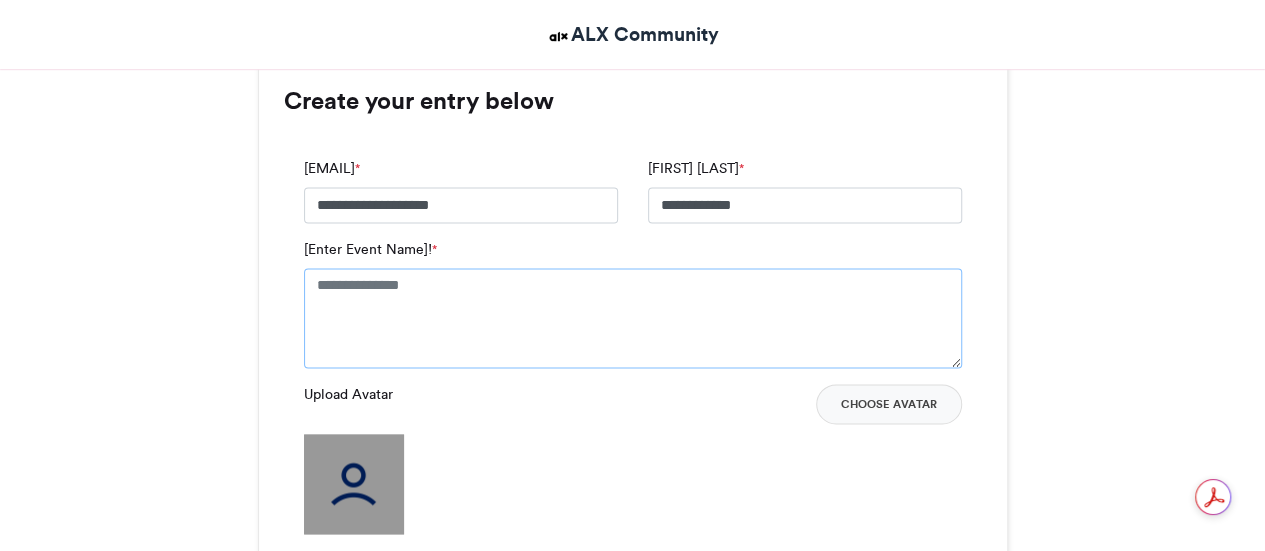 click on "[Enter Event Name]!  *" at bounding box center (633, 318) 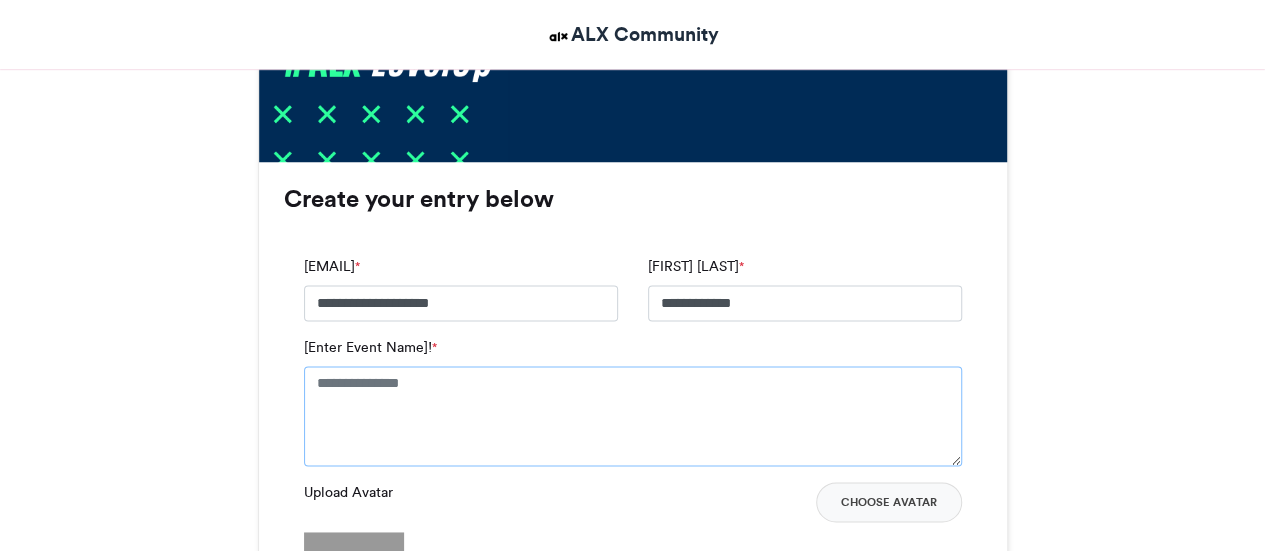 scroll, scrollTop: 1214, scrollLeft: 0, axis: vertical 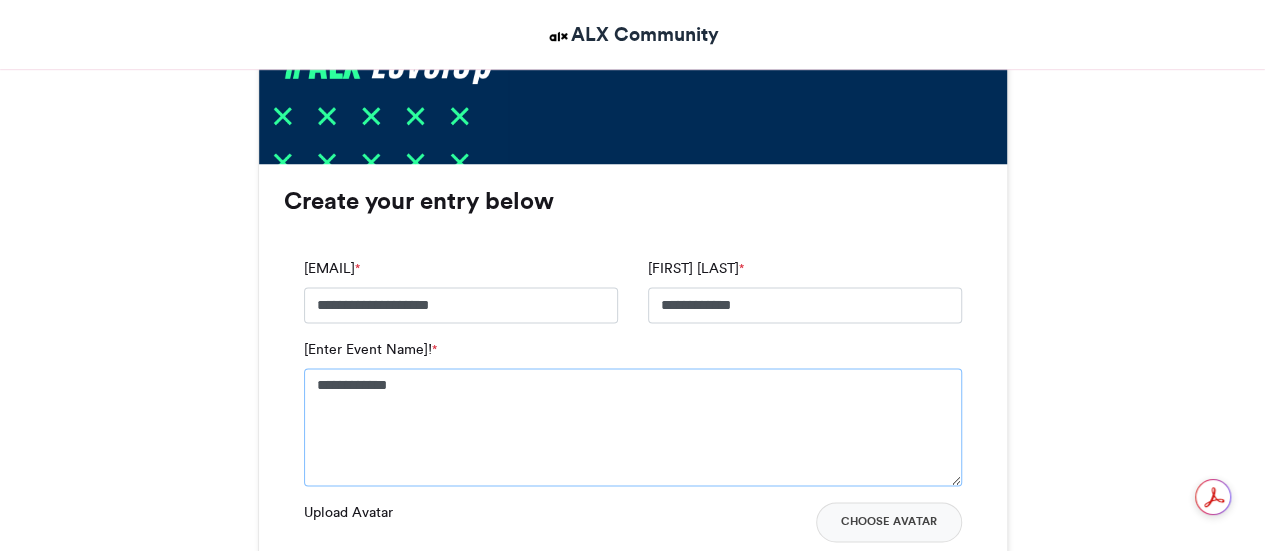 type on "**********" 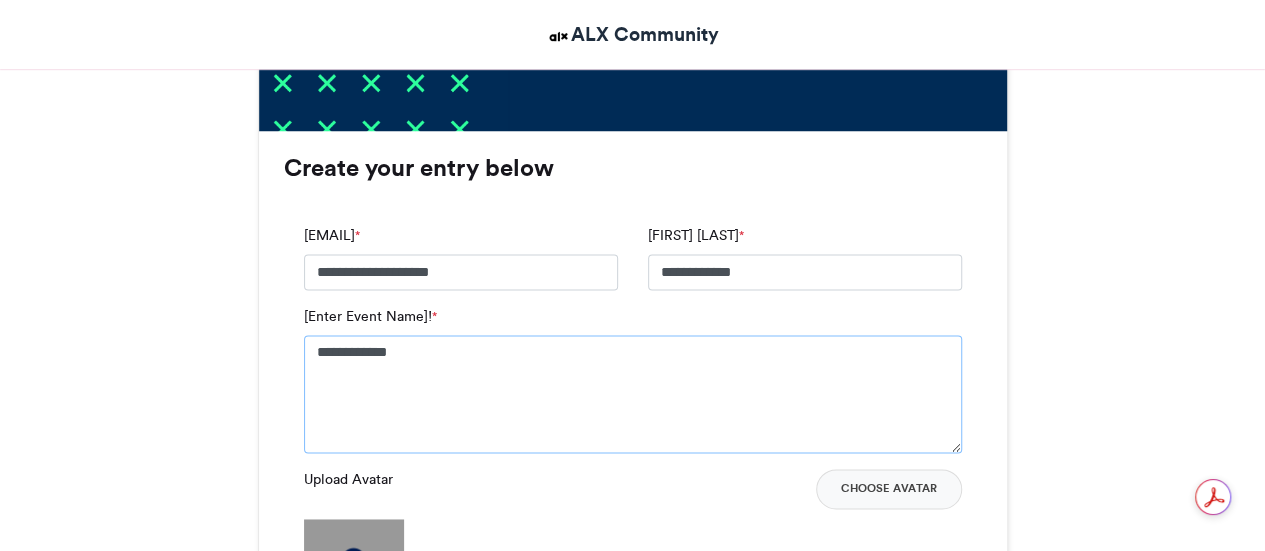 scroll, scrollTop: 1414, scrollLeft: 0, axis: vertical 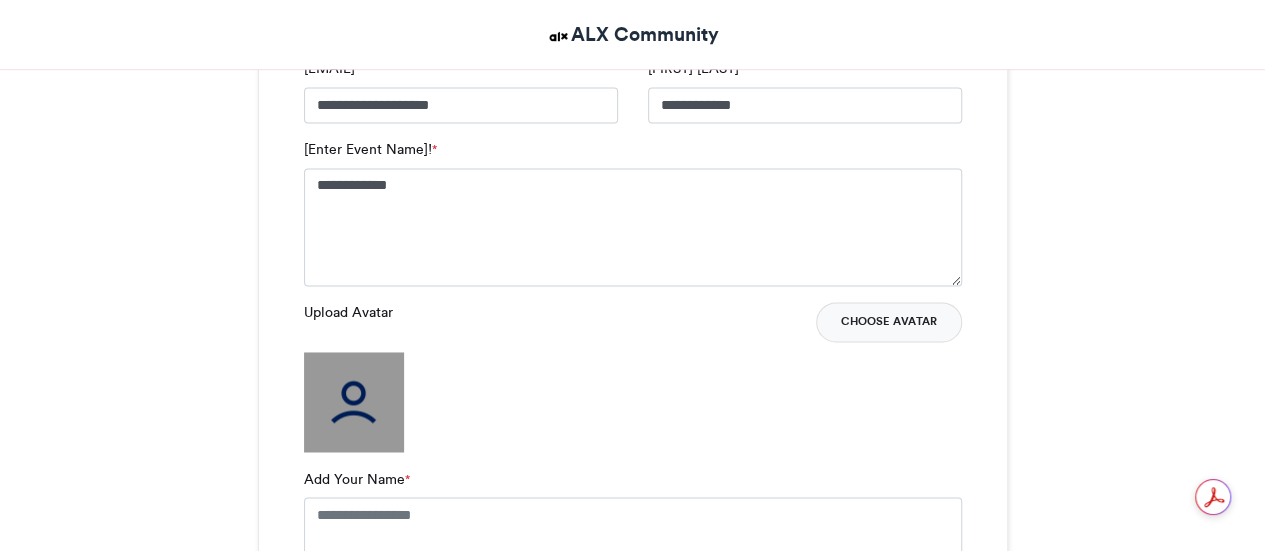 click on "Choose Avatar" at bounding box center (889, 322) 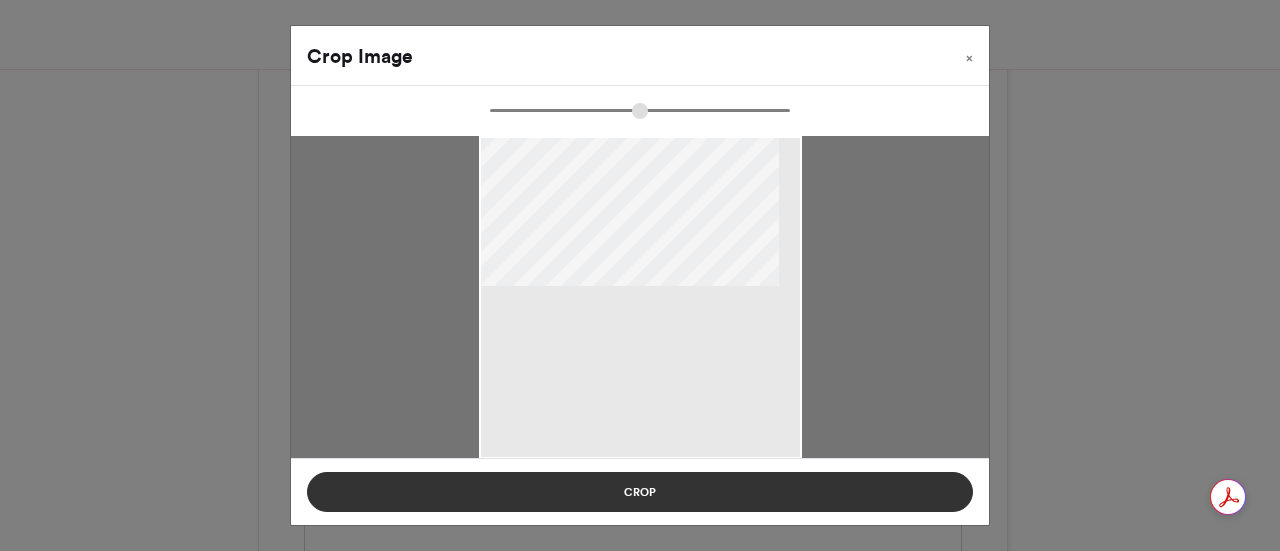 type on "******" 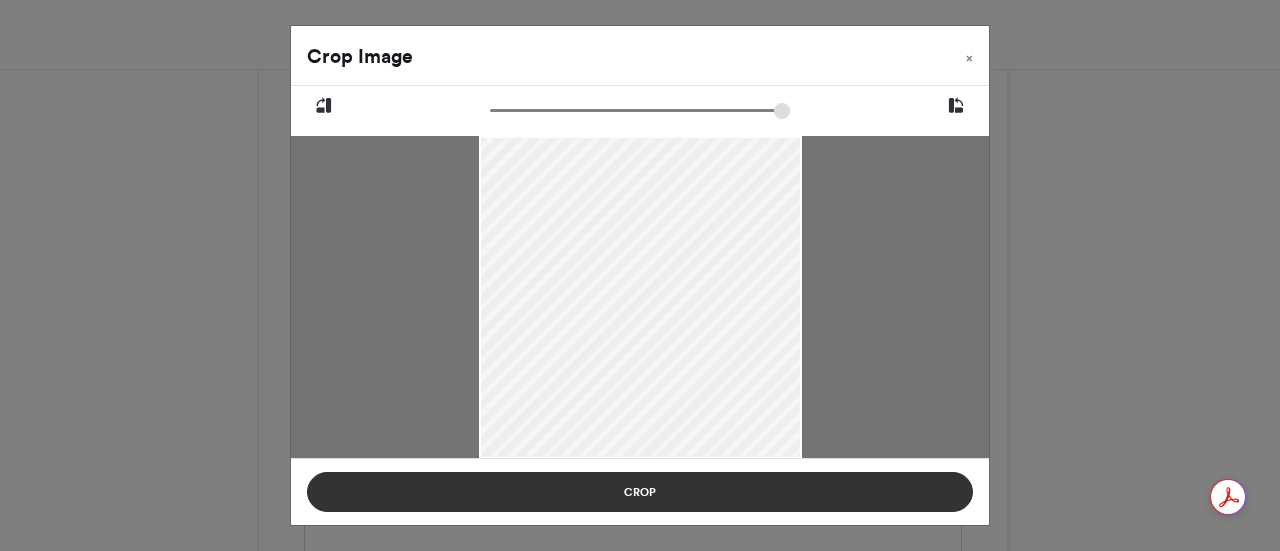 click on "Crop" at bounding box center [640, 492] 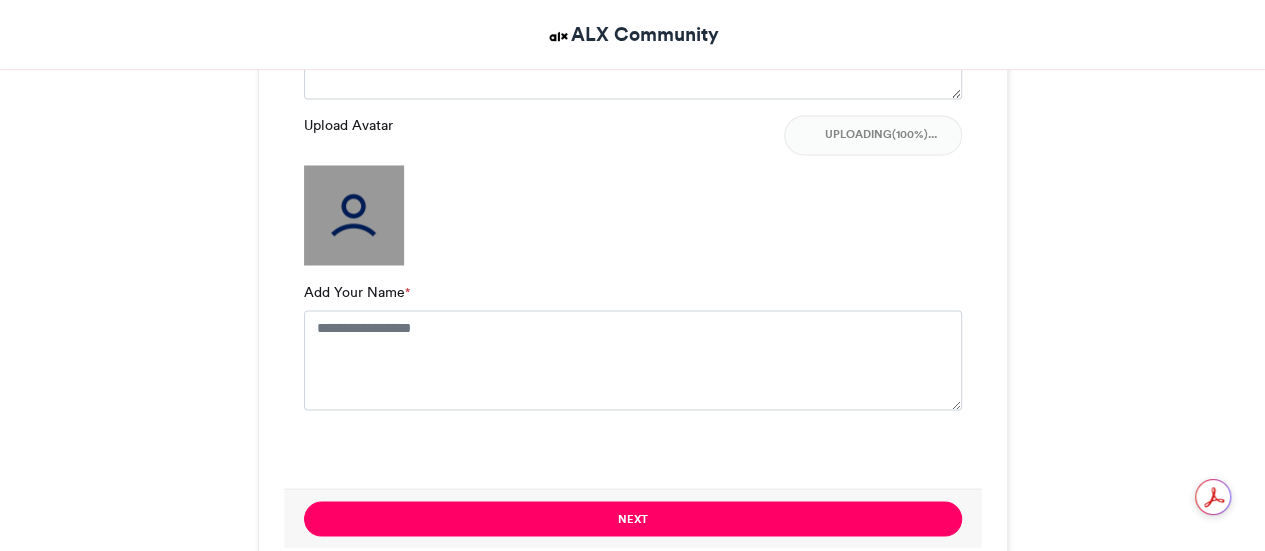 scroll, scrollTop: 1614, scrollLeft: 0, axis: vertical 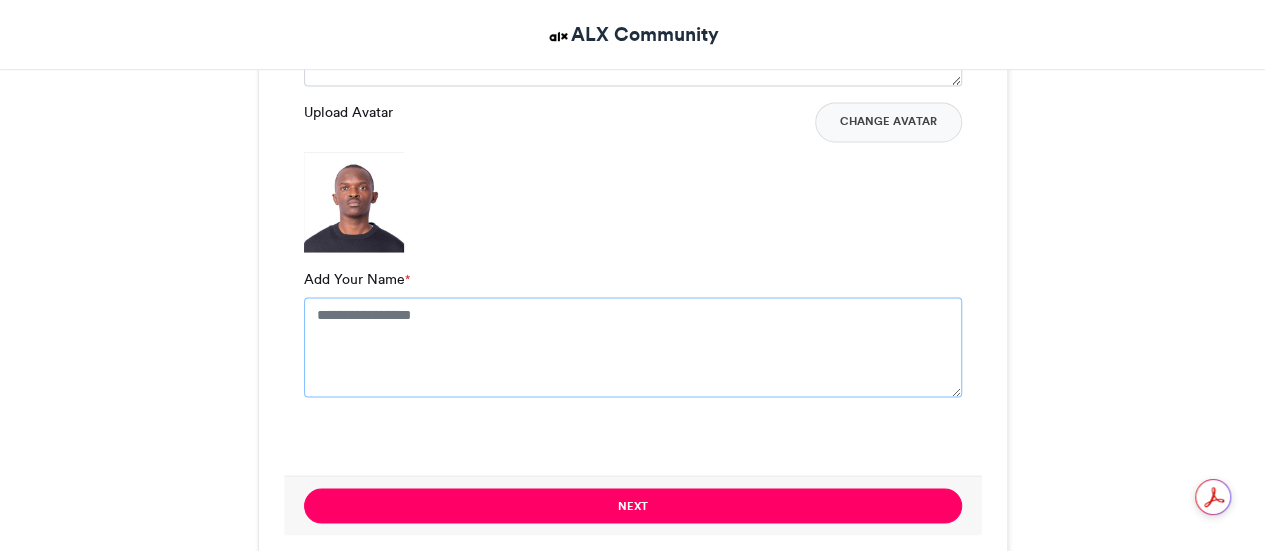 click on "[FIRST] [LAST]" at bounding box center (633, 347) 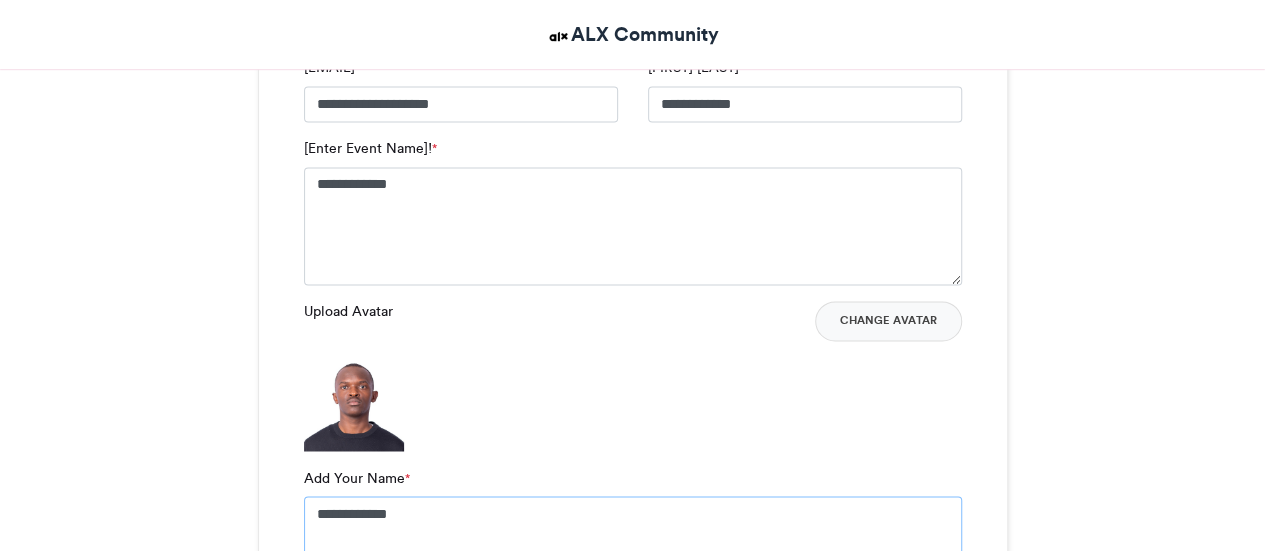 scroll, scrollTop: 1414, scrollLeft: 0, axis: vertical 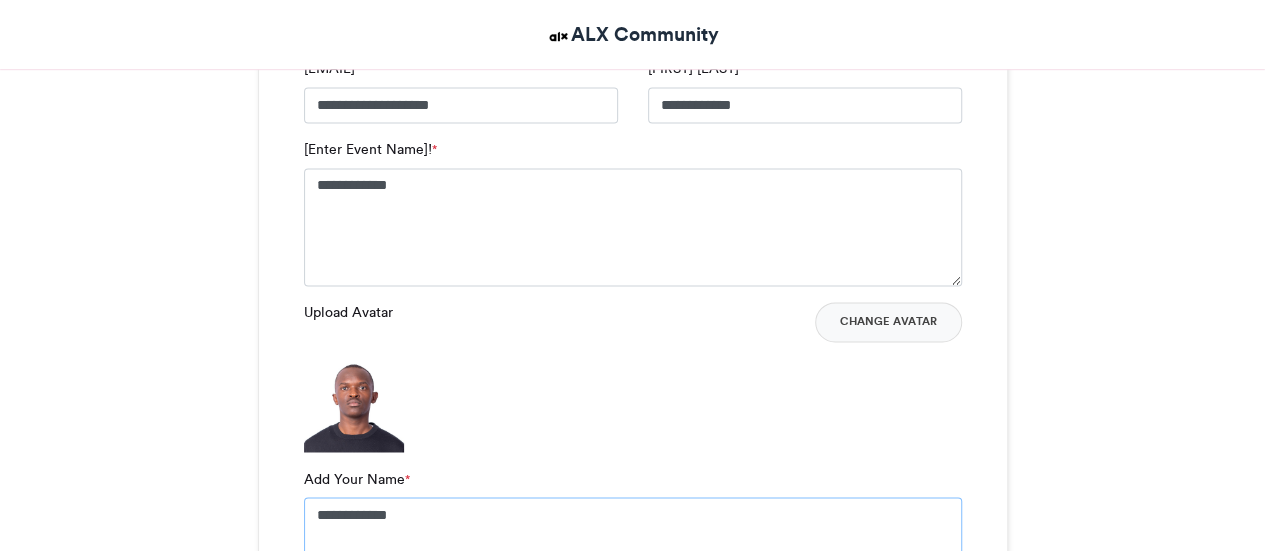 type on "**********" 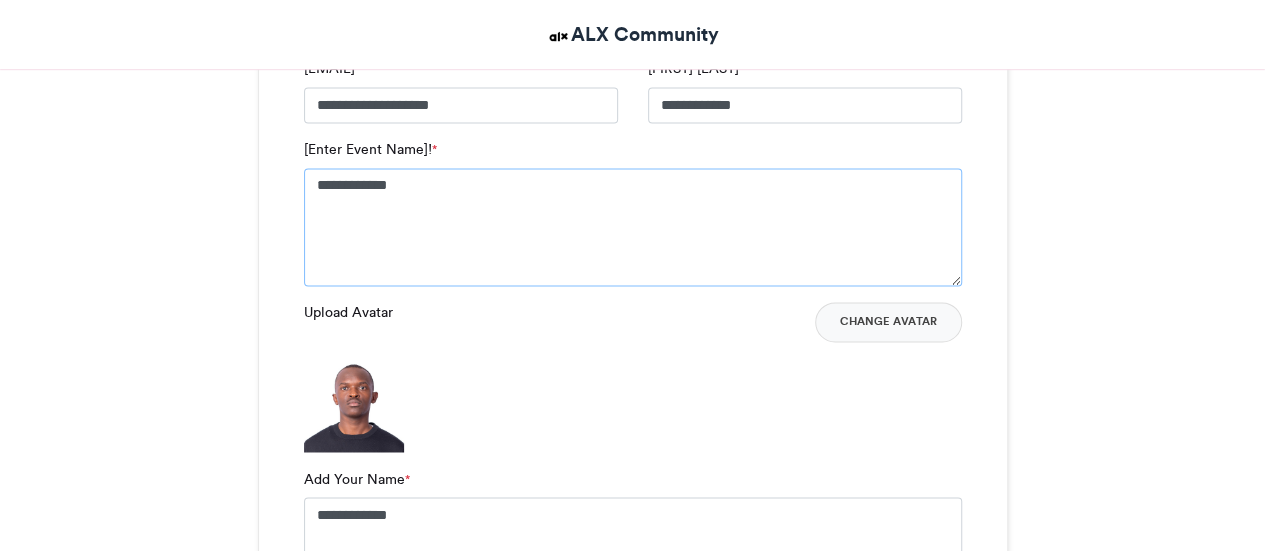 click on "**********" at bounding box center (633, 227) 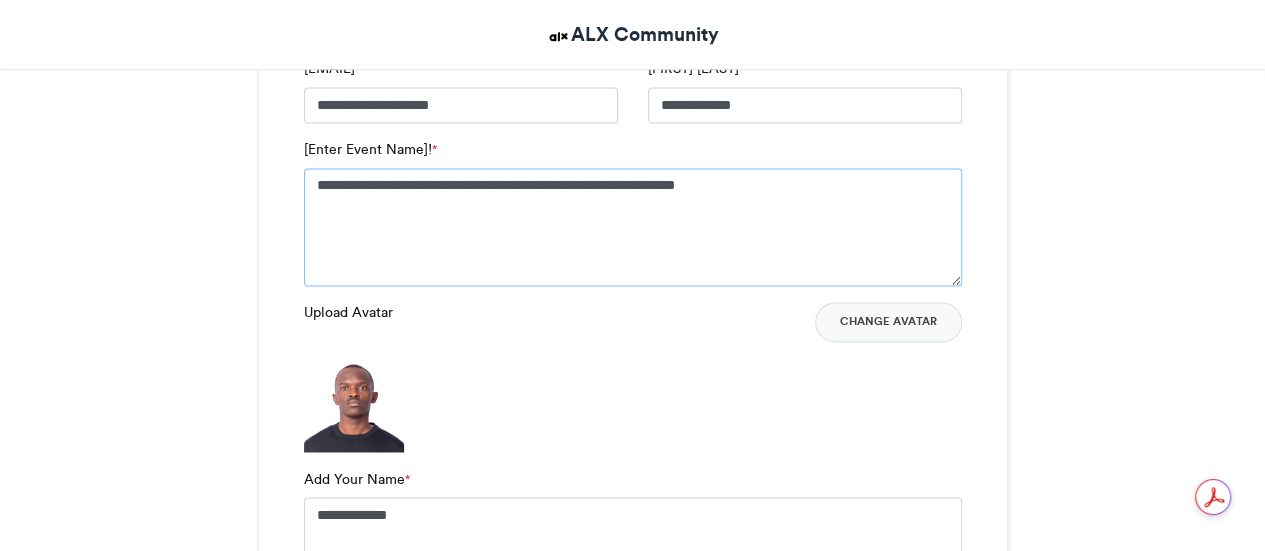 paste on "**********" 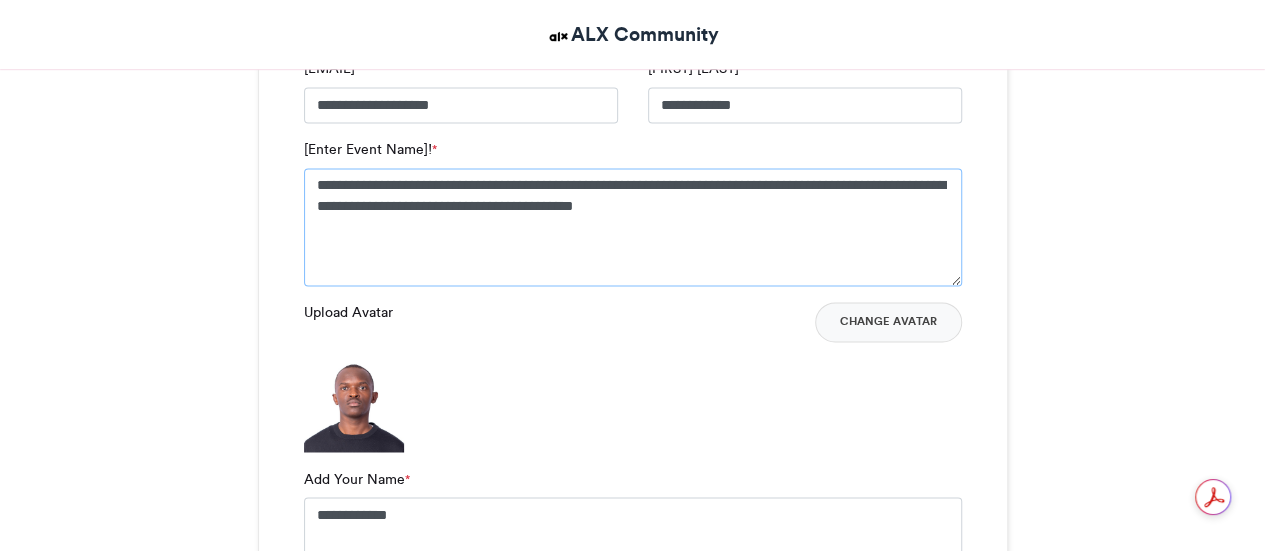 click on "*******" 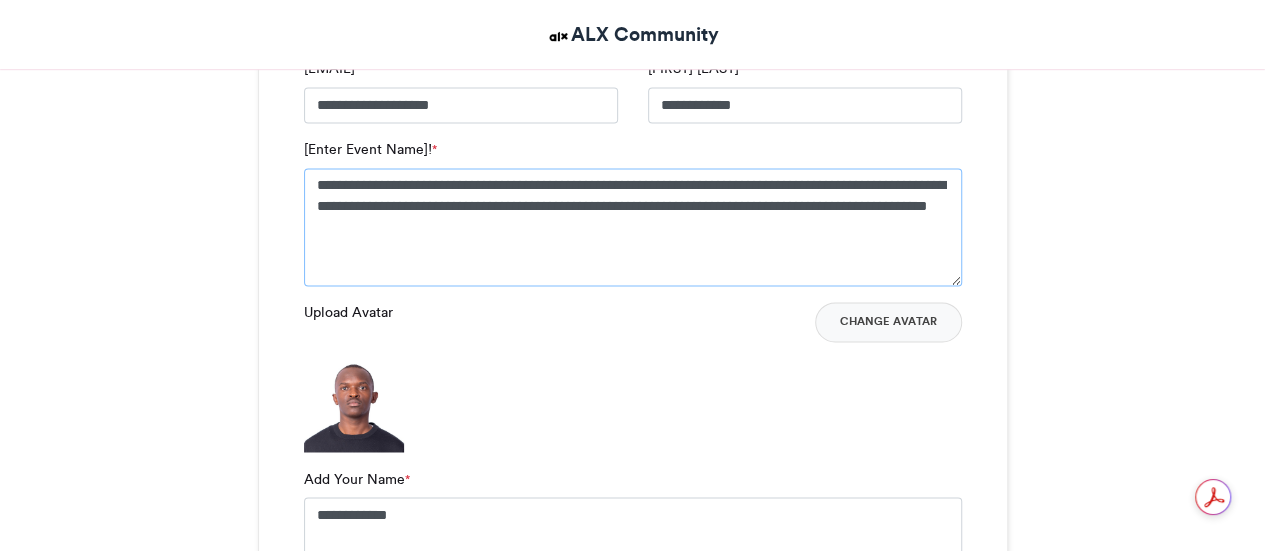 click on "**********" at bounding box center [633, 227] 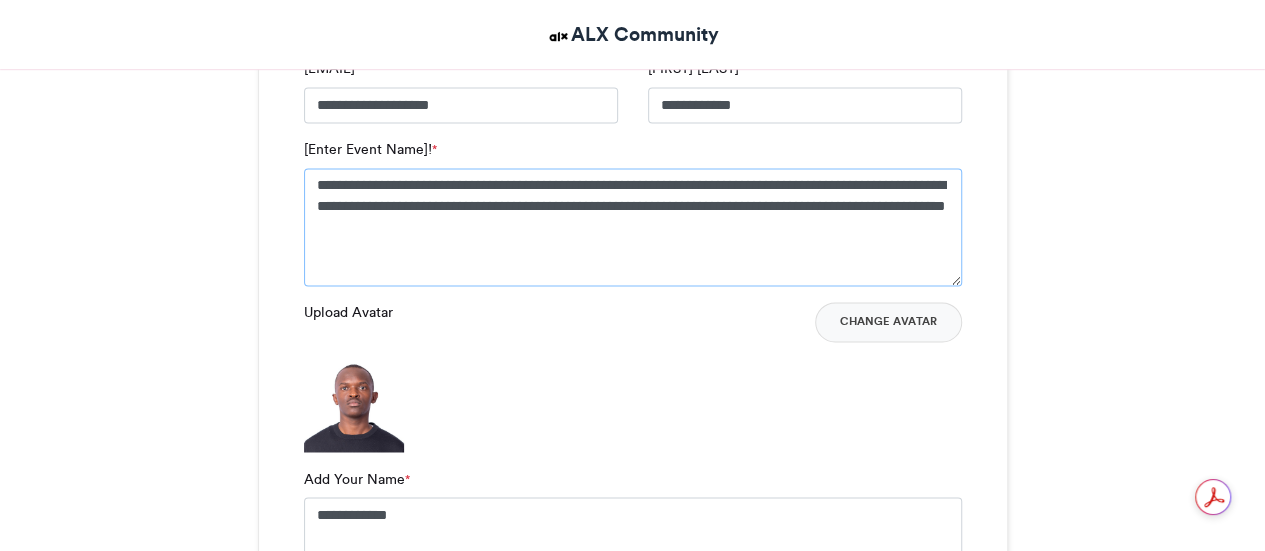 click on "**********" at bounding box center [633, 227] 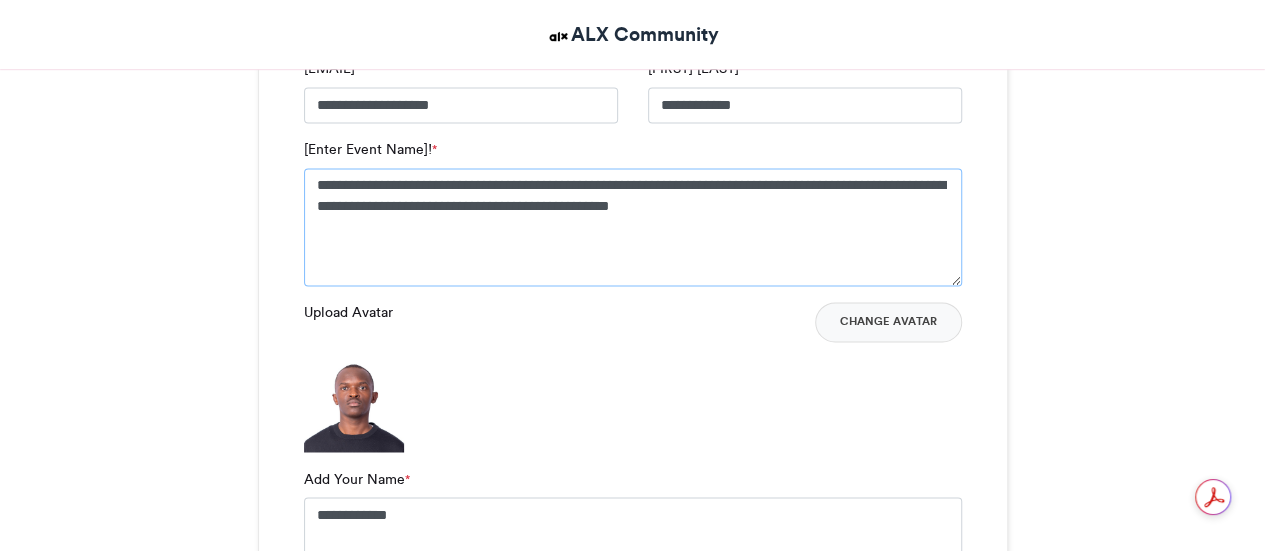 click on "**********" at bounding box center (633, 227) 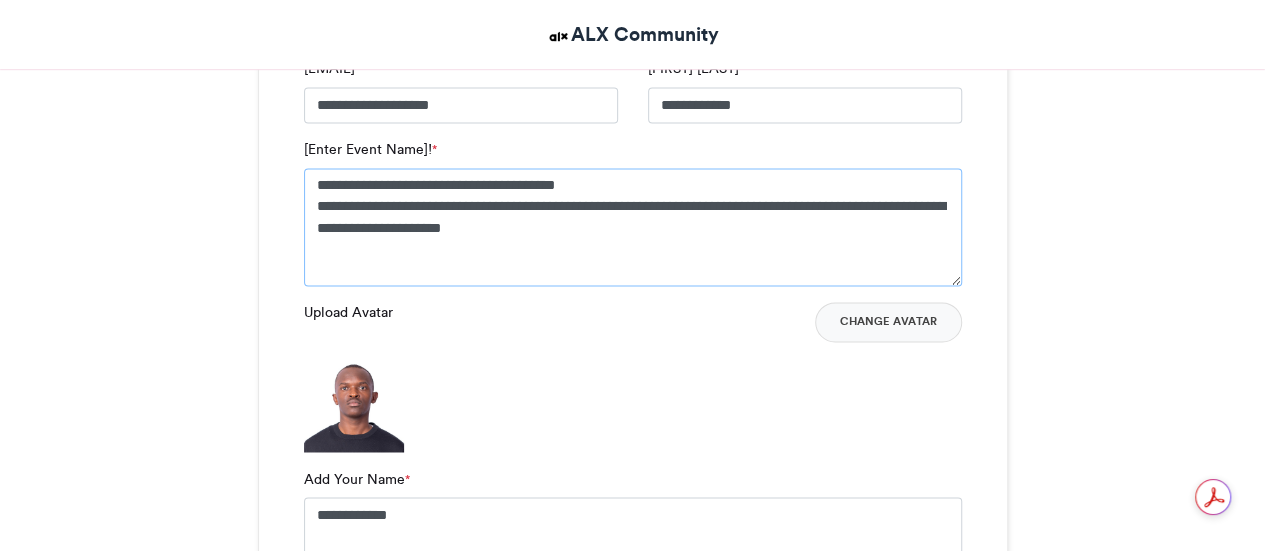 drag, startPoint x: 498, startPoint y: 233, endPoint x: 288, endPoint y: 209, distance: 211.36697 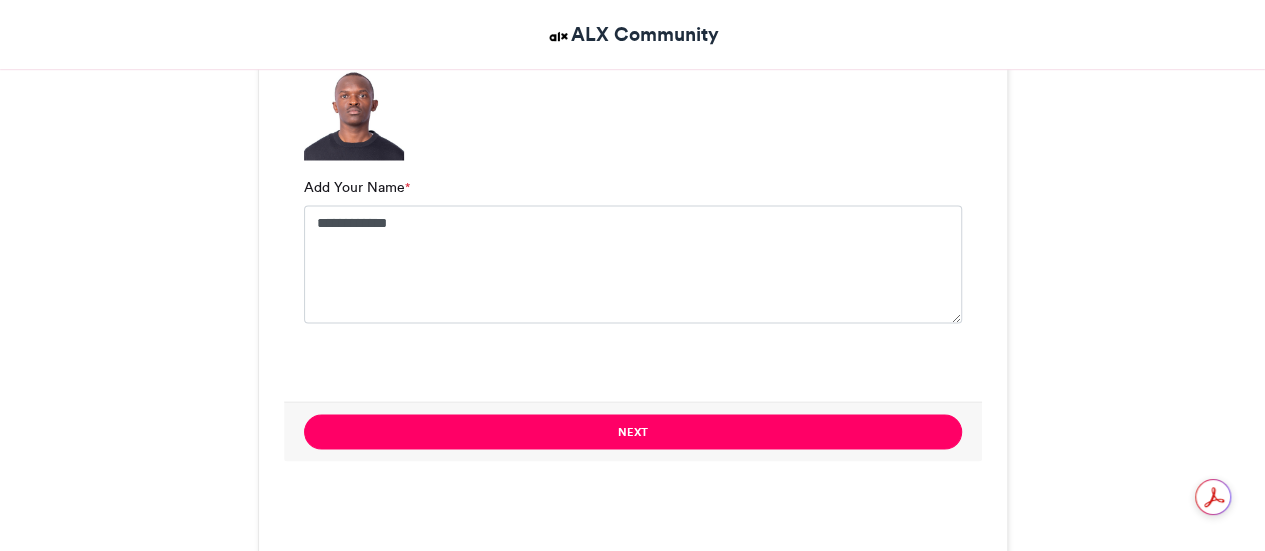 scroll, scrollTop: 1714, scrollLeft: 0, axis: vertical 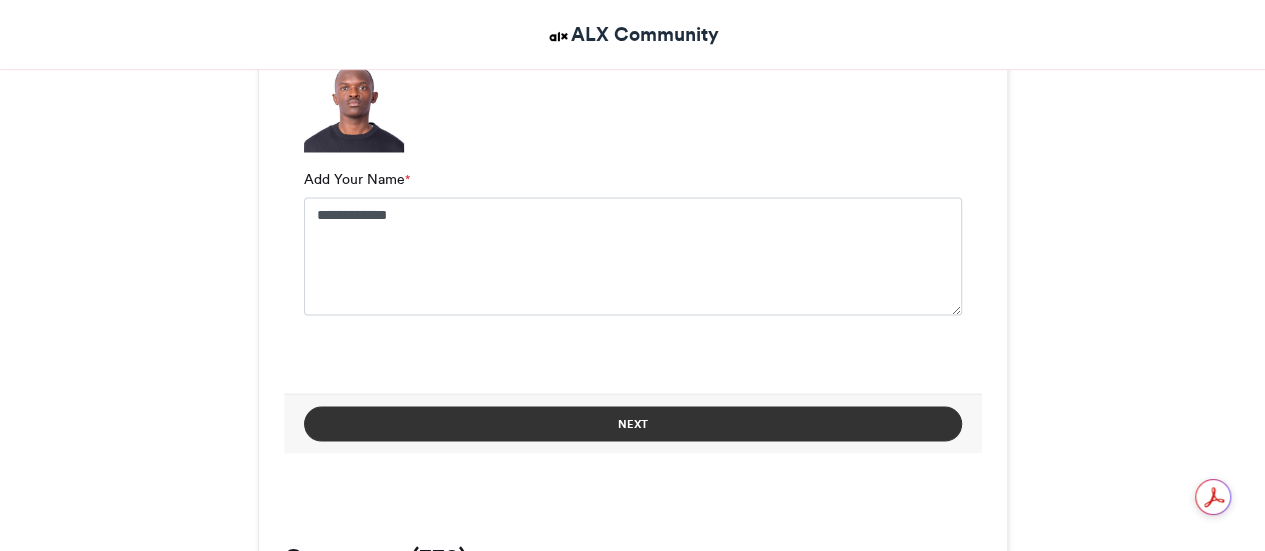 type on "**********" 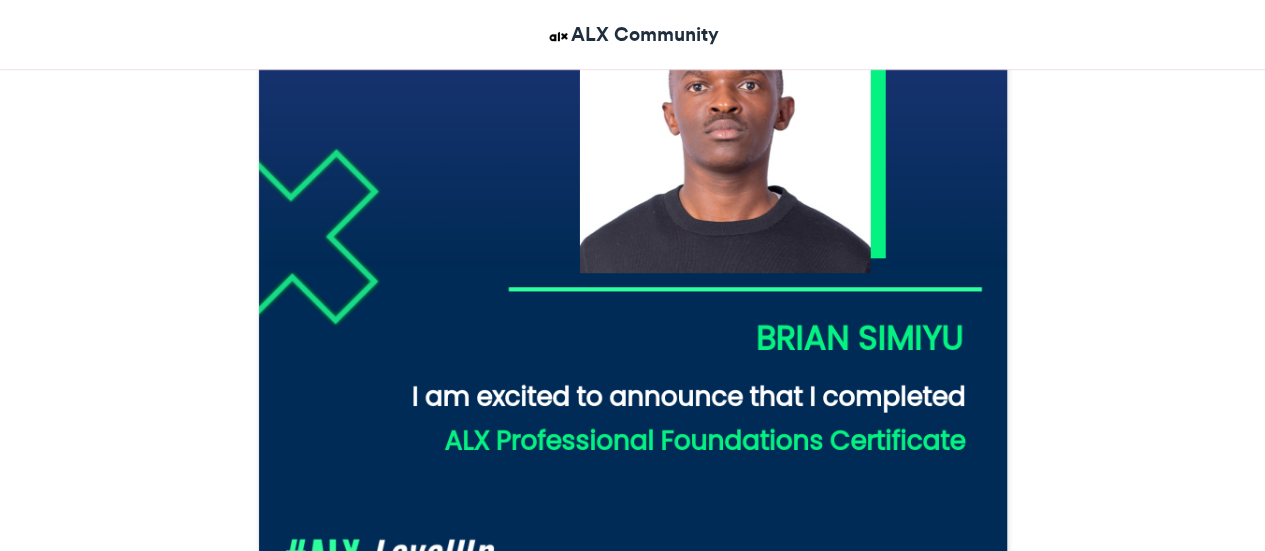 scroll, scrollTop: 400, scrollLeft: 0, axis: vertical 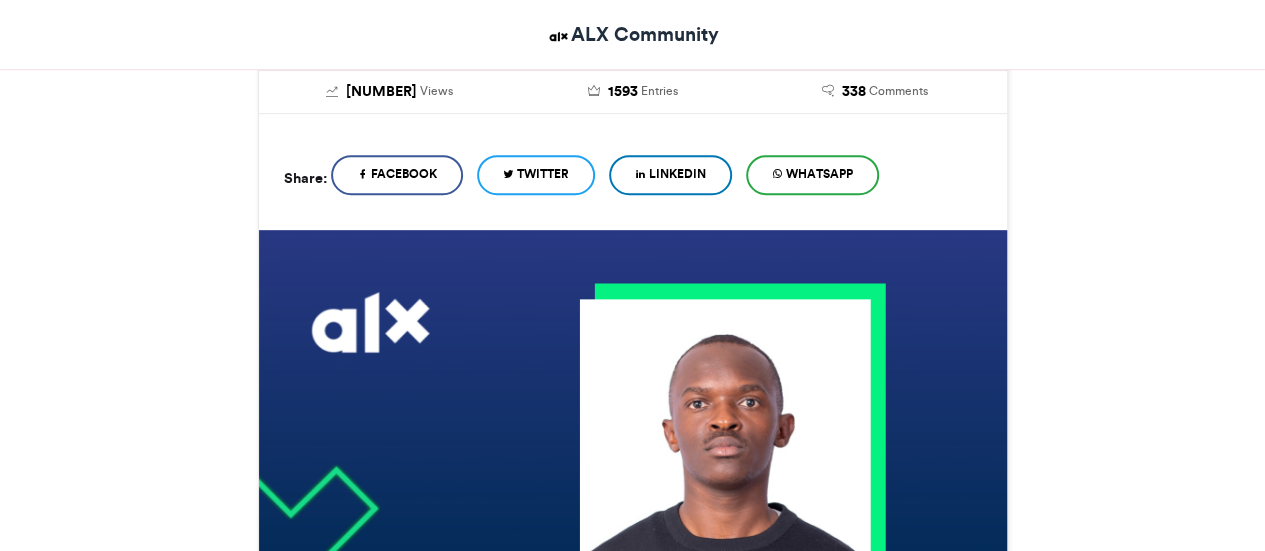 click on "LinkedIn" at bounding box center [677, 174] 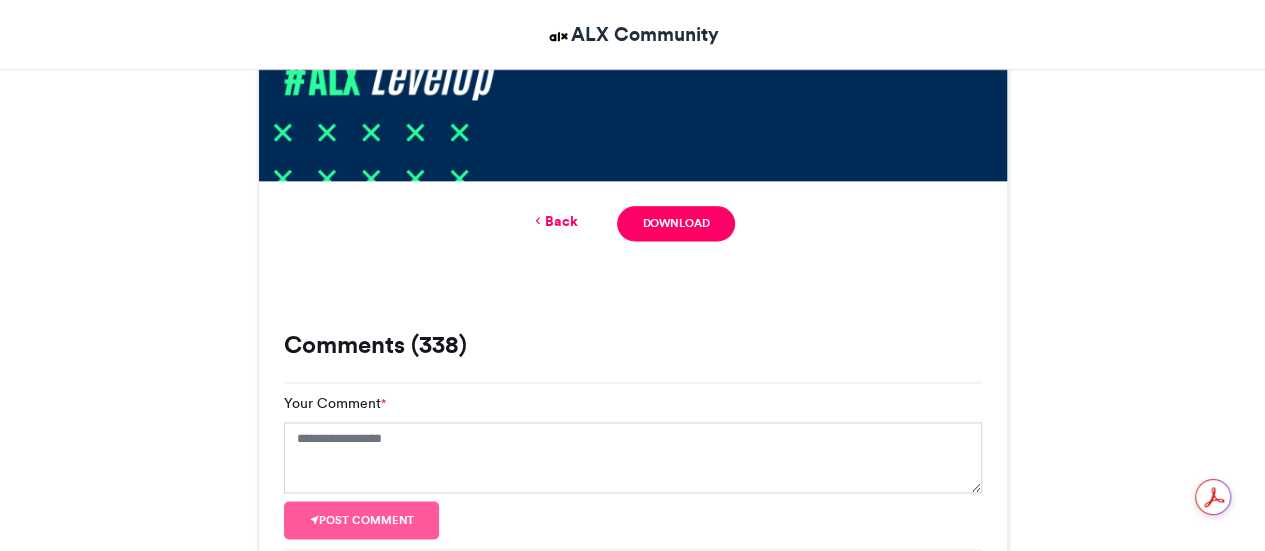 scroll, scrollTop: 1200, scrollLeft: 0, axis: vertical 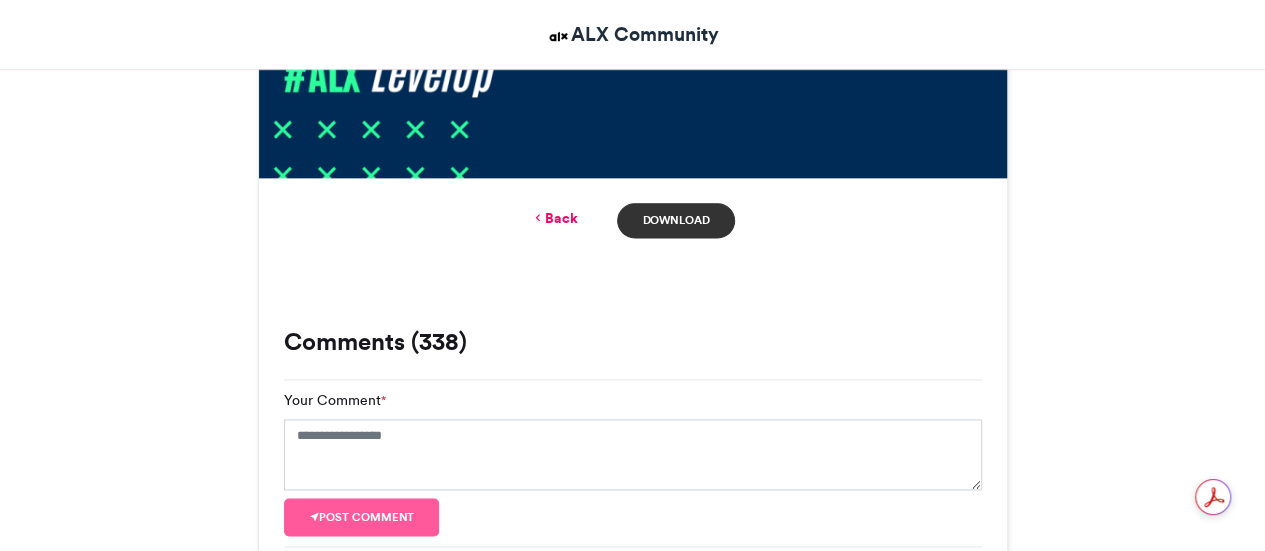 click on "Download" at bounding box center [675, 220] 